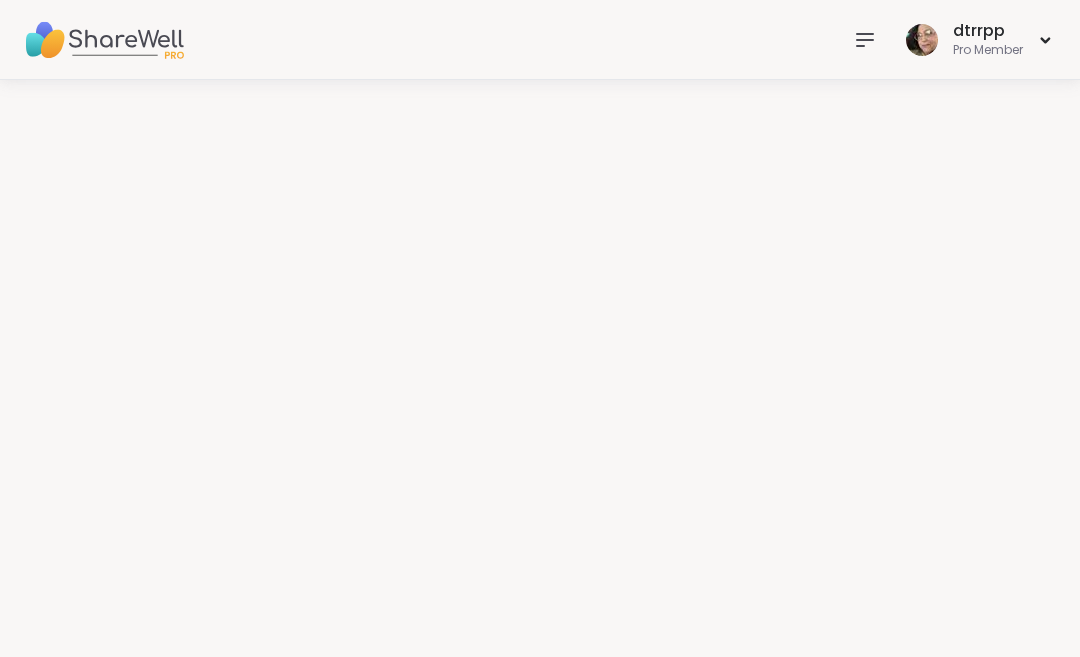 scroll, scrollTop: 0, scrollLeft: 0, axis: both 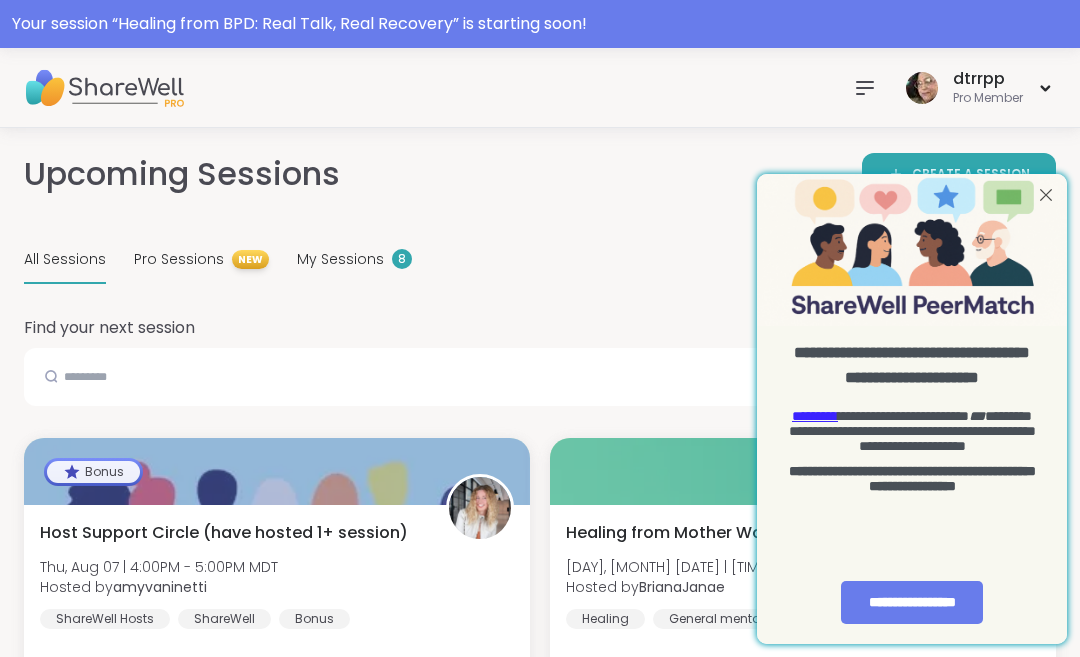 click at bounding box center (1046, 195) 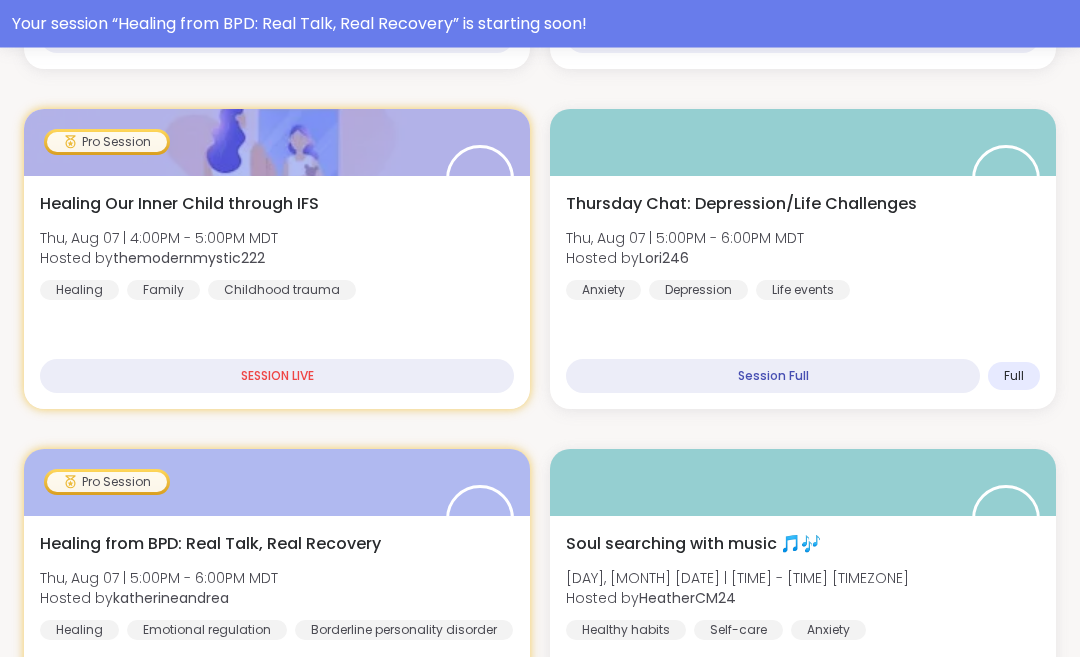 scroll, scrollTop: 669, scrollLeft: 0, axis: vertical 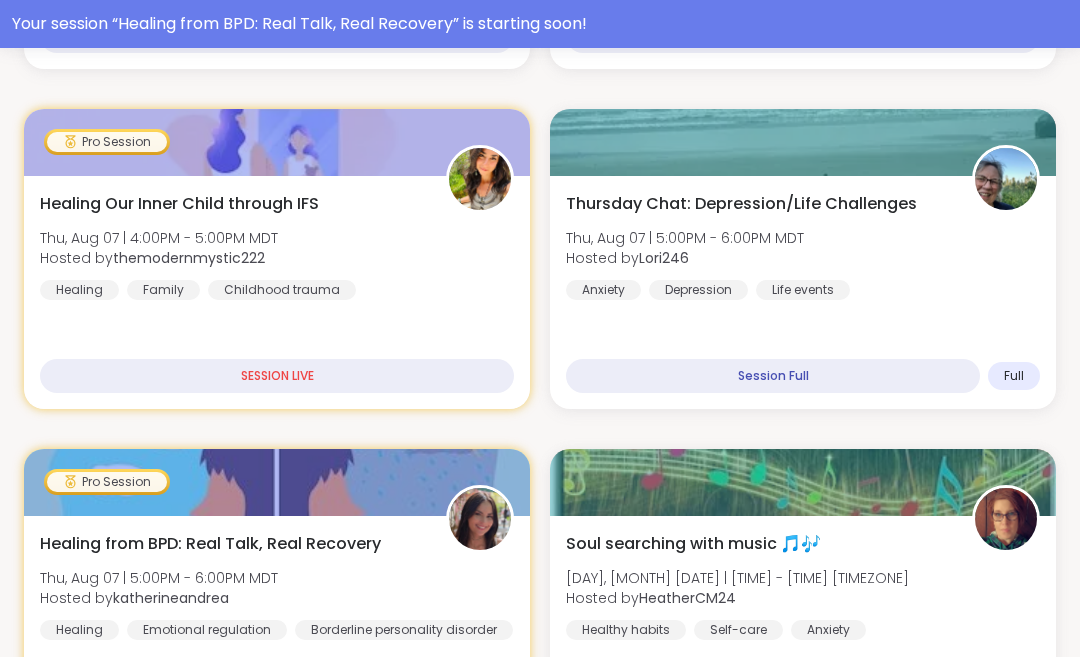 click on "Healing from BPD: Real Talk, Real Recovery [DAY], [MONTH] [DATE] | [TIME] - [TIME] [TIMEZONE] Hosted by [USERNAME] Healing Emotional regulation Borderline personality disorder" at bounding box center [277, 586] 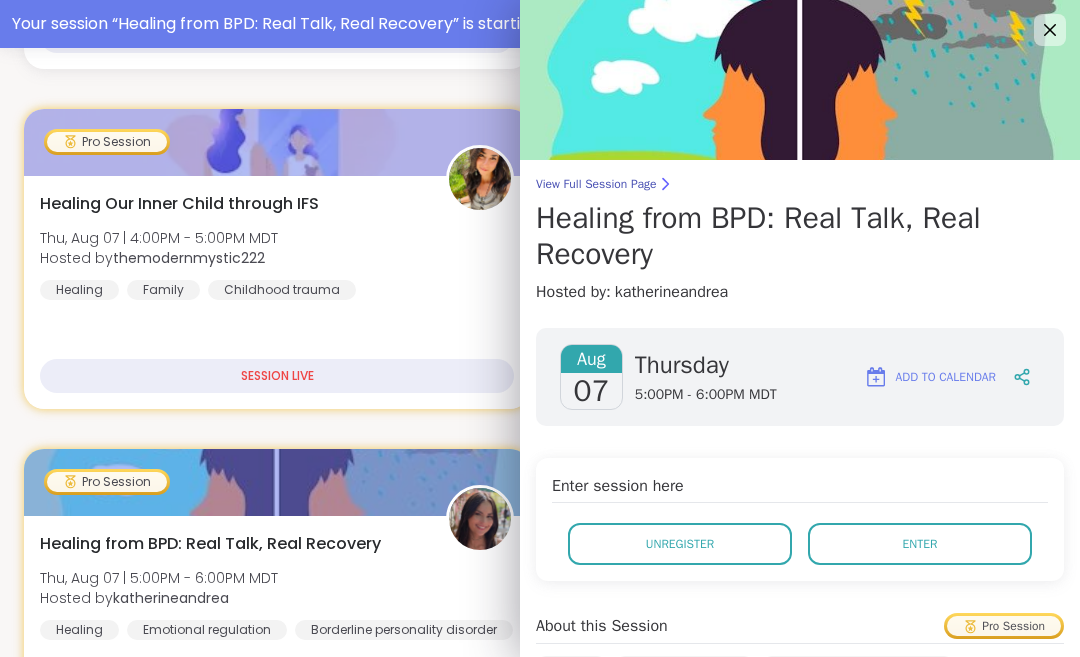 click on "Enter" at bounding box center (920, 544) 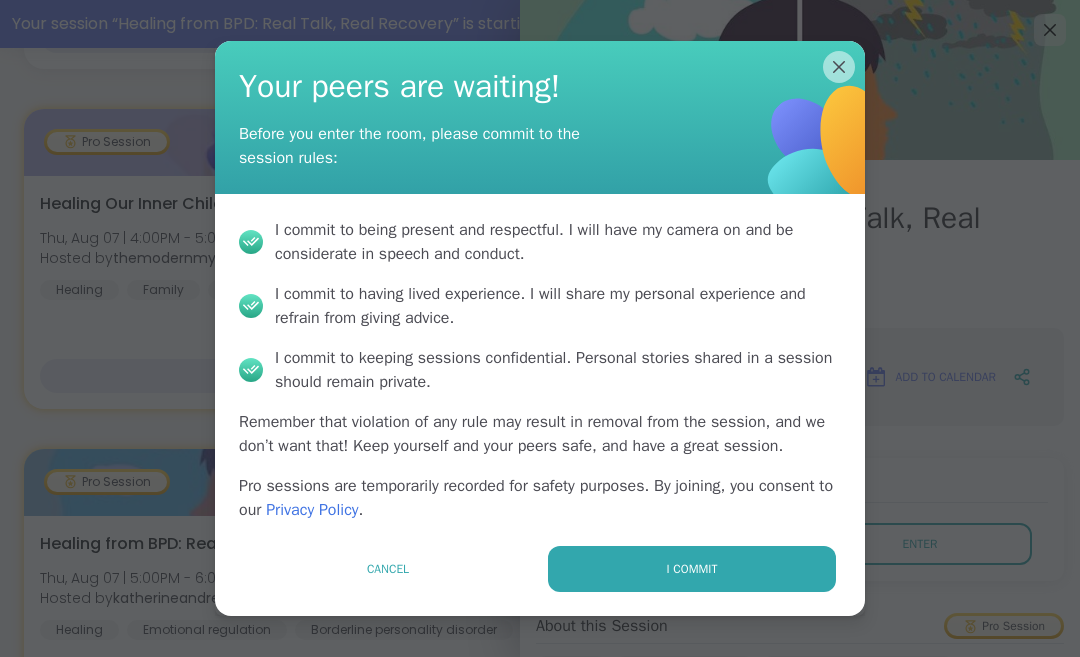 click on "I commit" at bounding box center (692, 569) 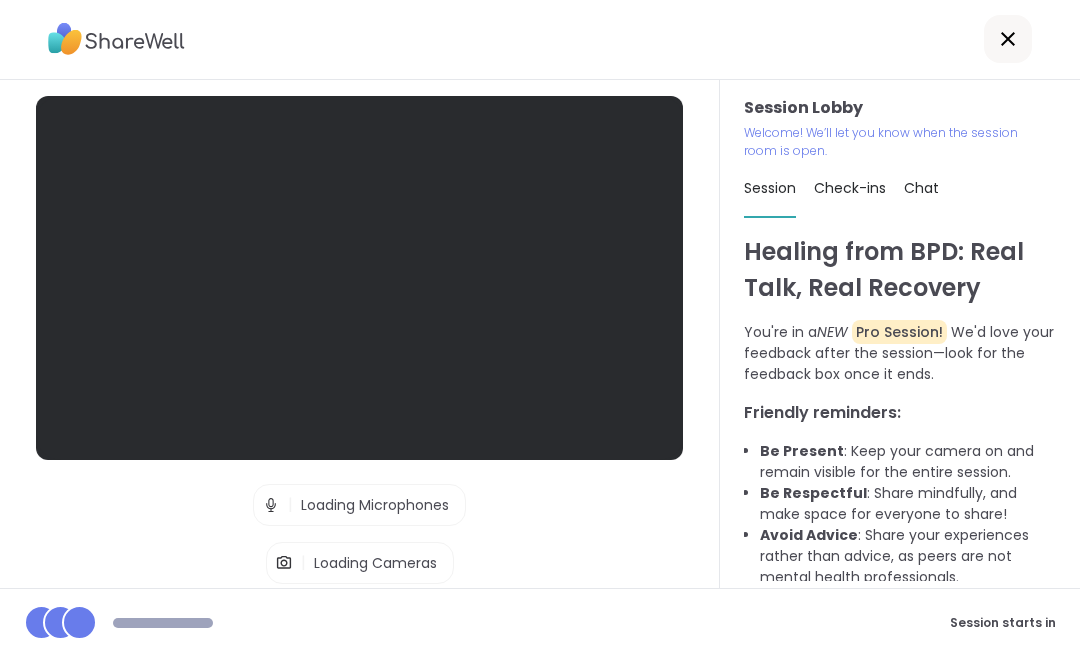 scroll, scrollTop: 1, scrollLeft: 0, axis: vertical 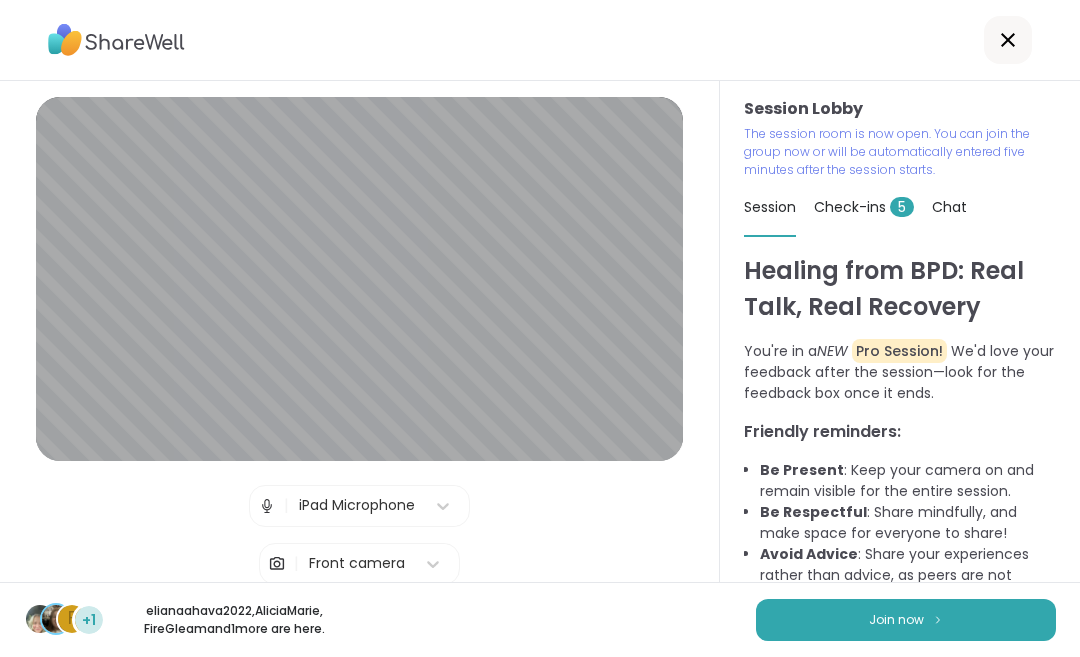 click on "Join now" at bounding box center (896, 620) 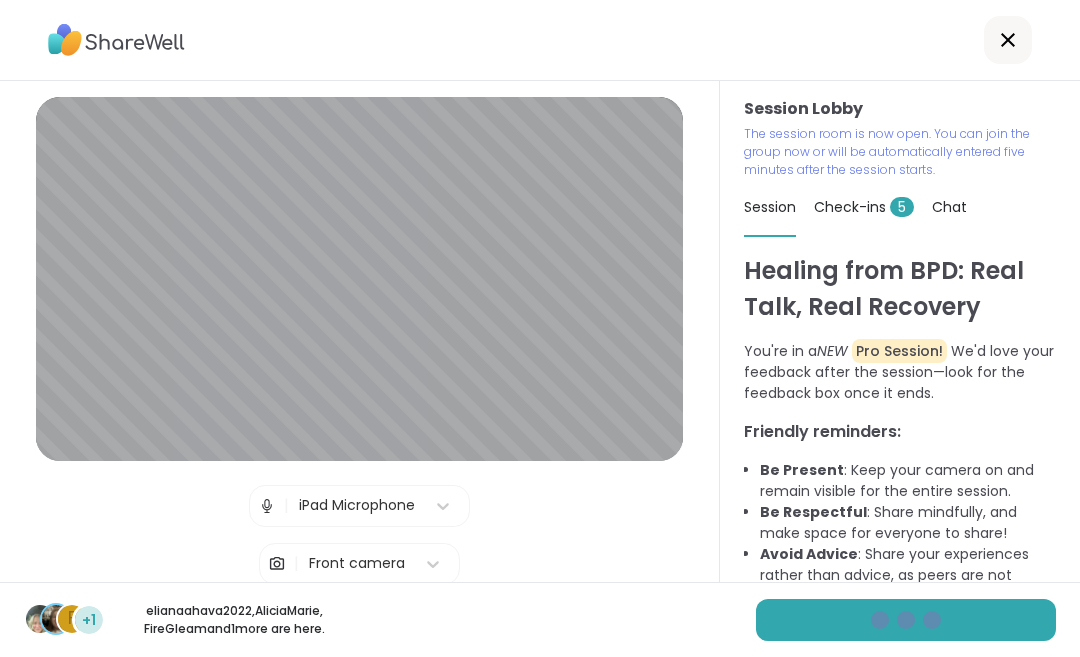 scroll, scrollTop: 0, scrollLeft: 0, axis: both 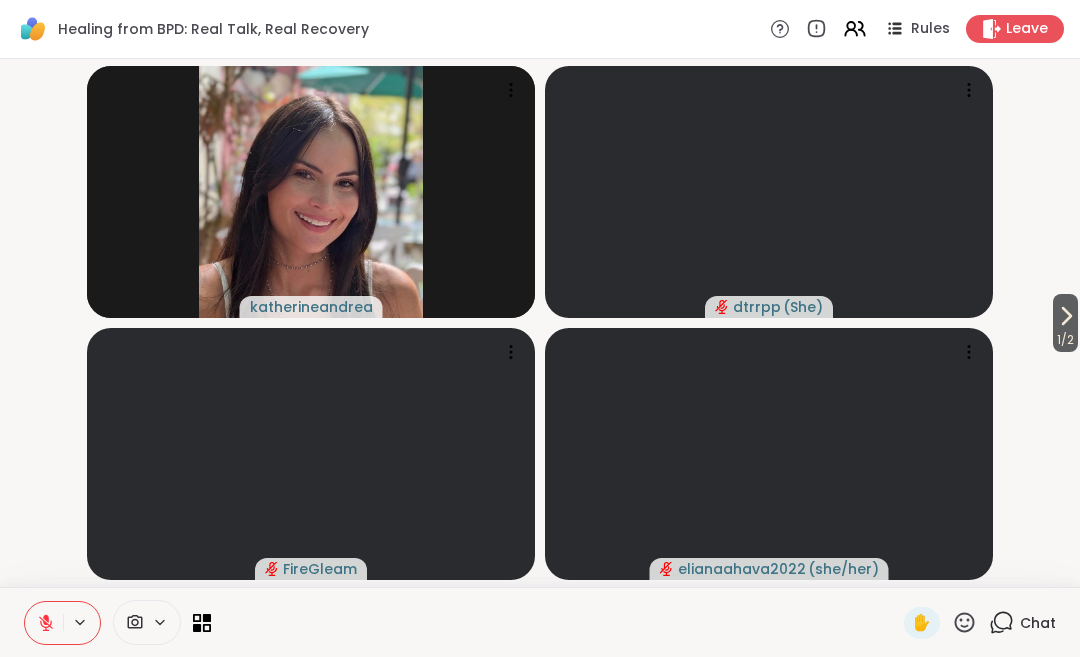 click 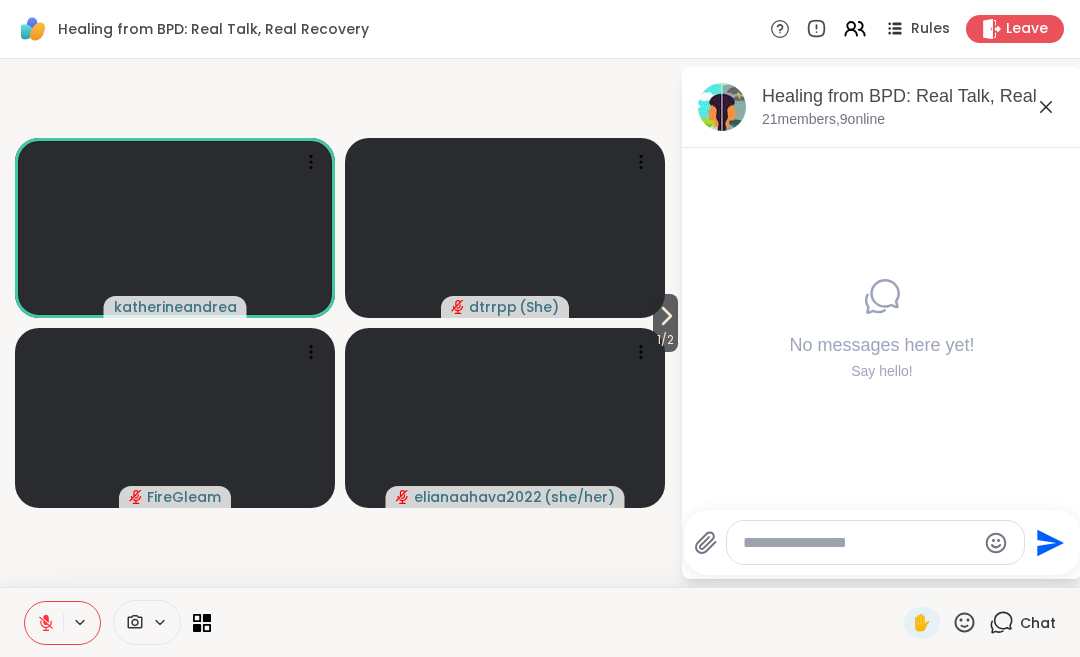 click on "1  /  2" at bounding box center (665, 340) 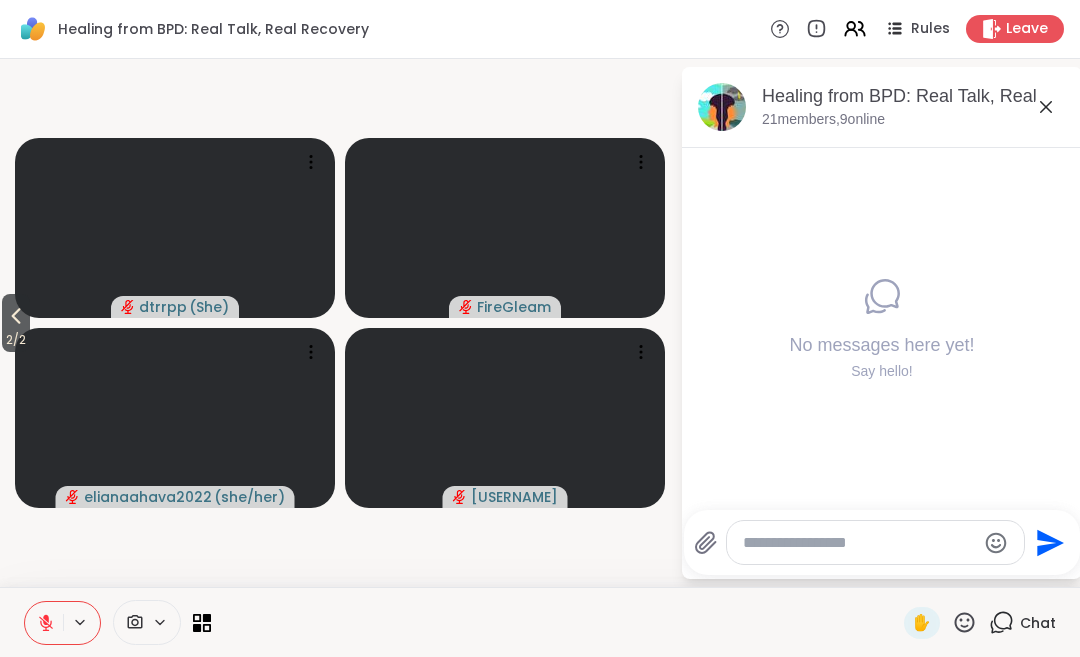 click on "2  /  2" at bounding box center (16, 340) 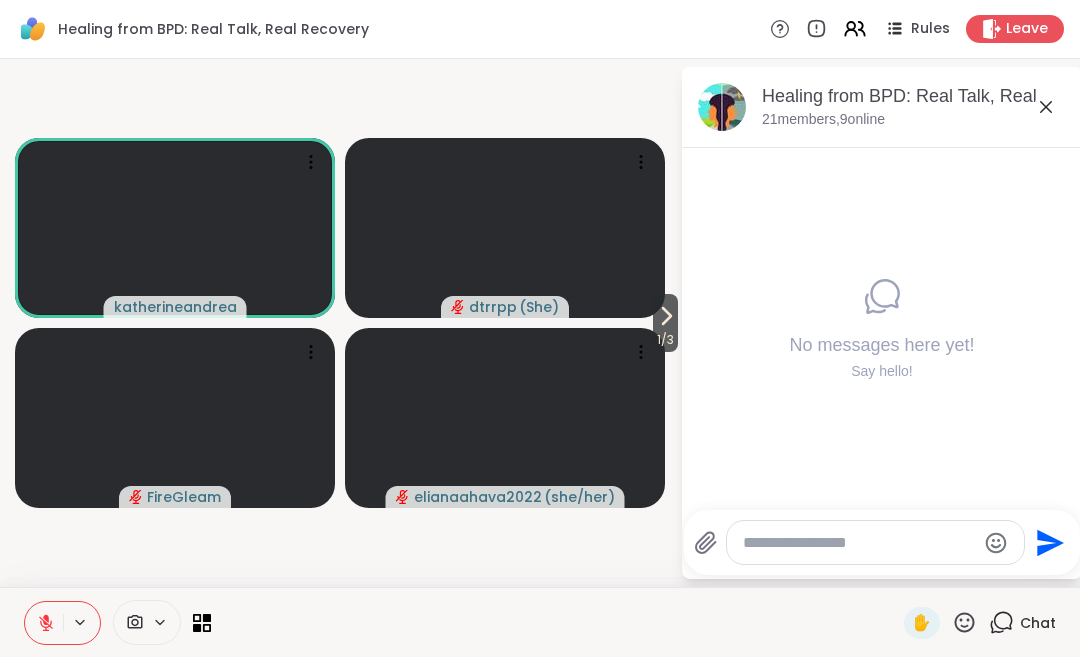 click at bounding box center (859, 543) 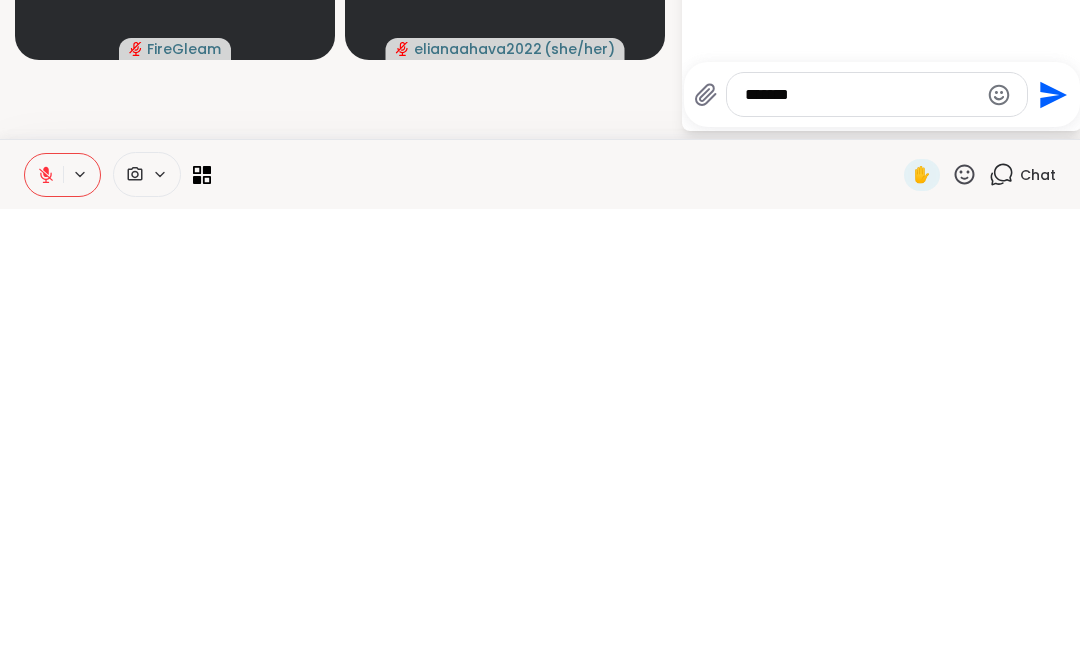 type on "*******" 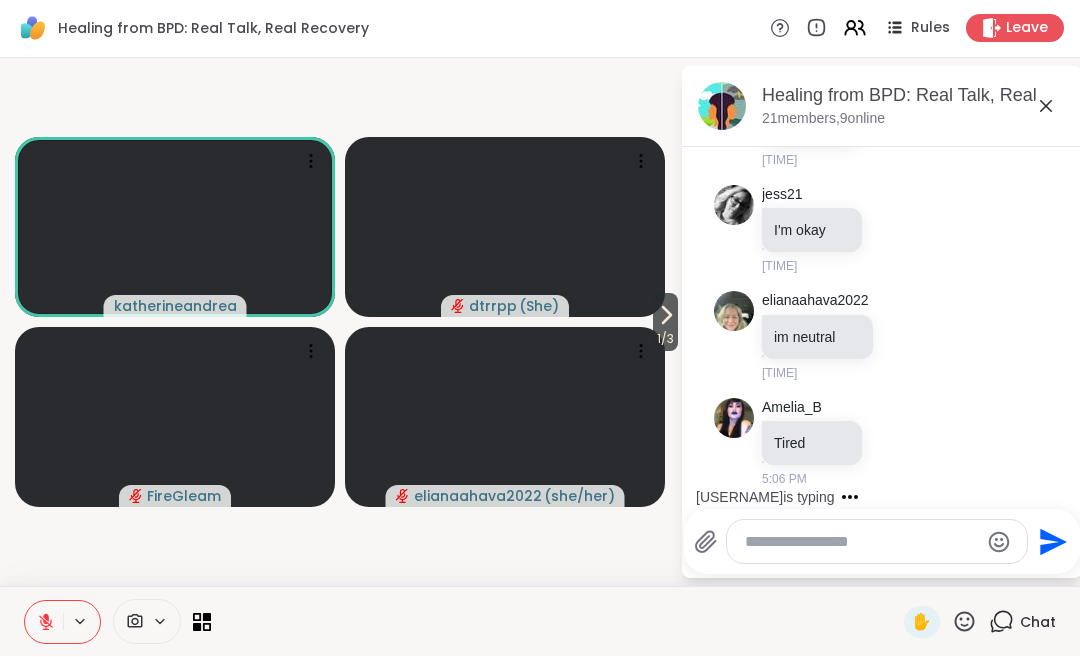 scroll, scrollTop: 452, scrollLeft: 0, axis: vertical 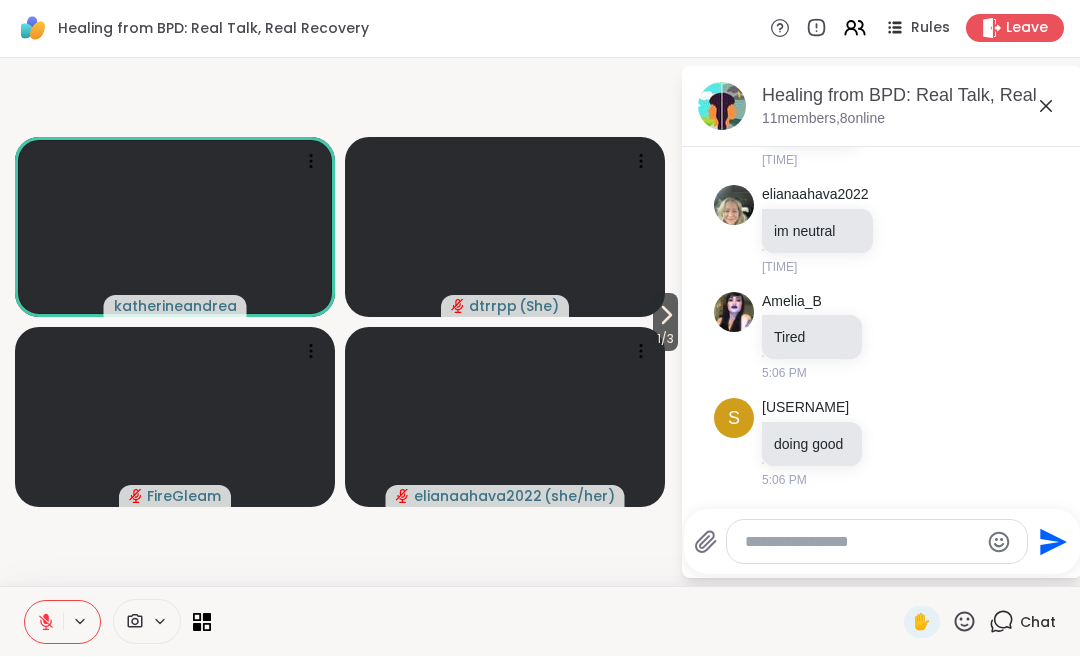 click on "✋" at bounding box center [922, 623] 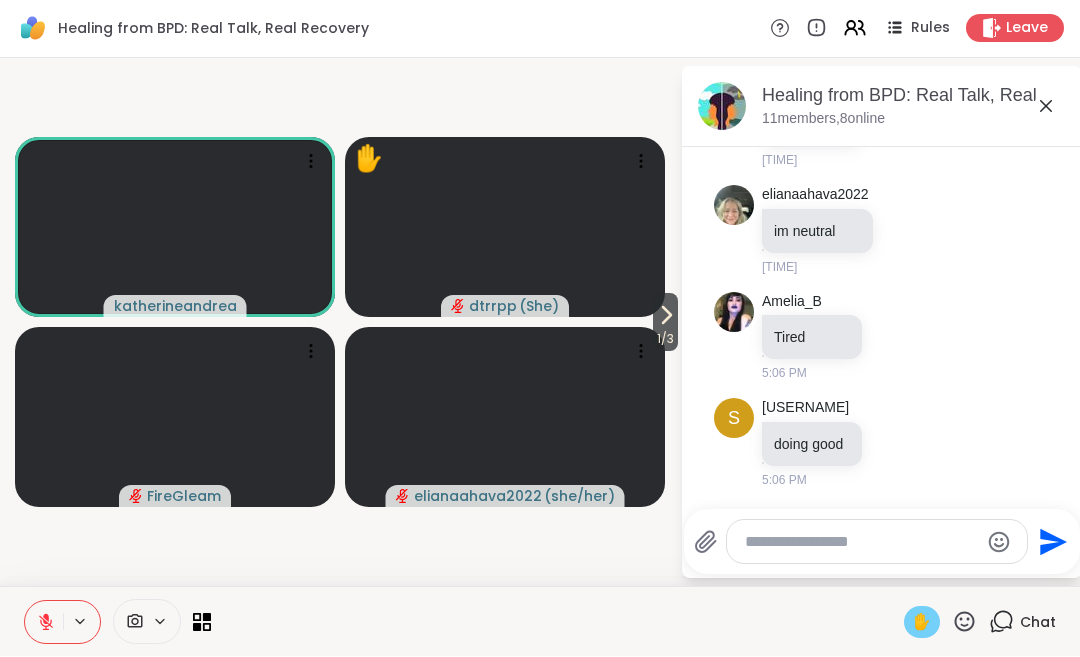 click 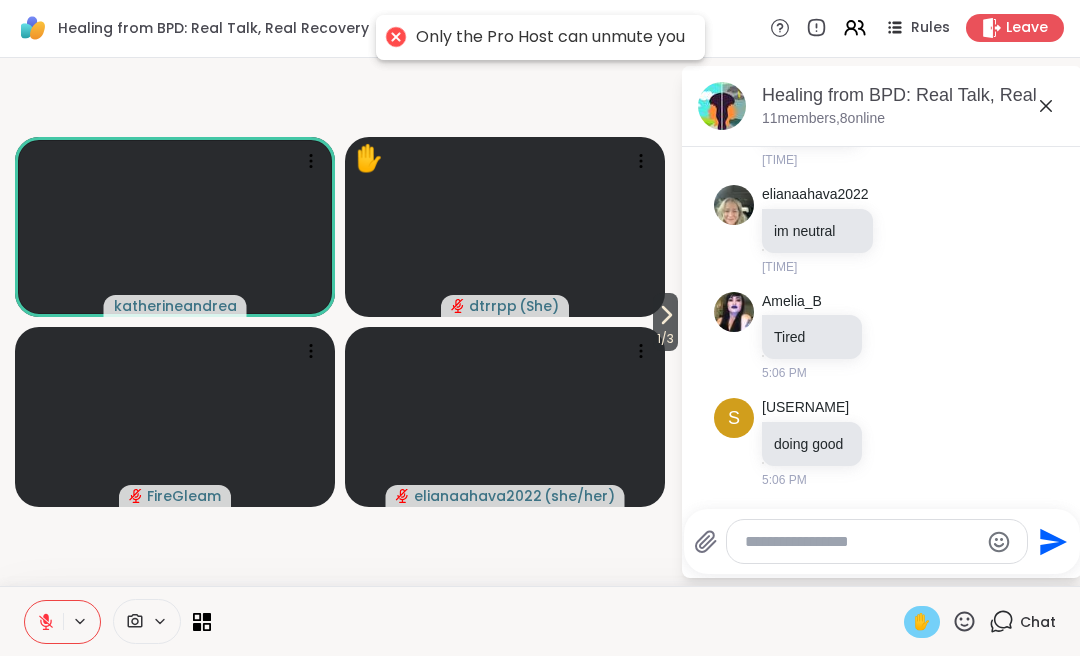 click 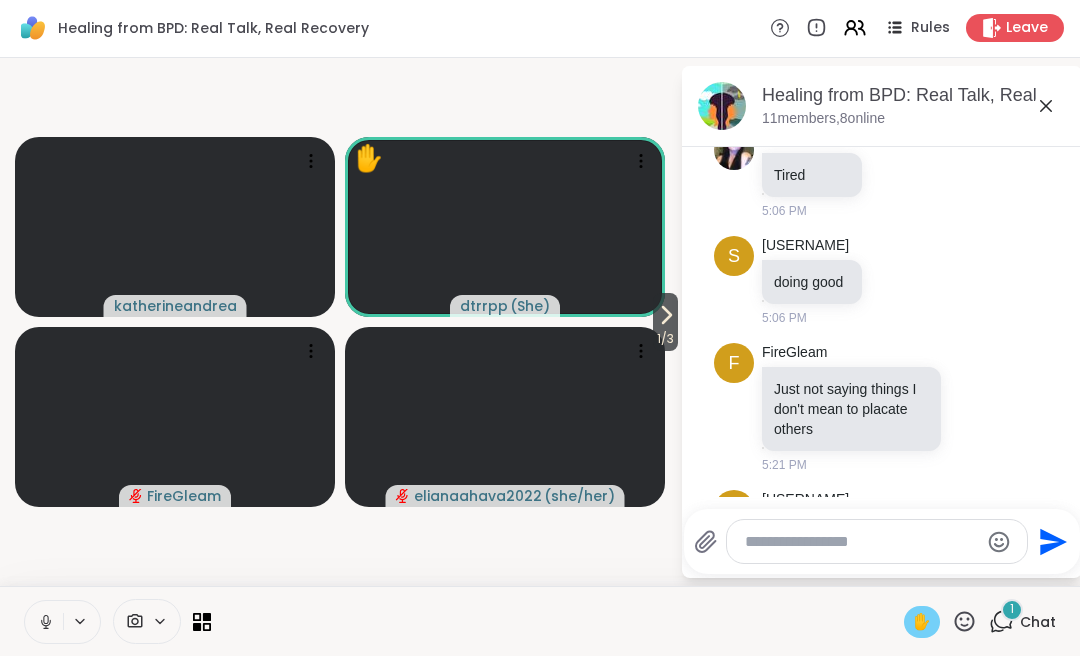 scroll, scrollTop: 724, scrollLeft: 0, axis: vertical 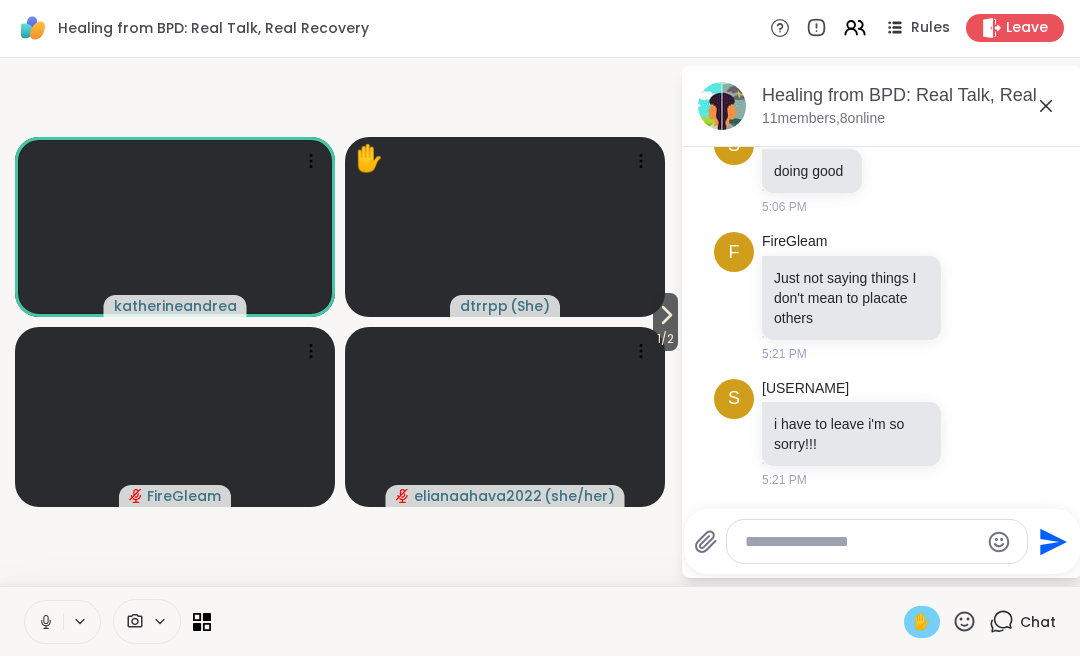 click at bounding box center [44, 623] 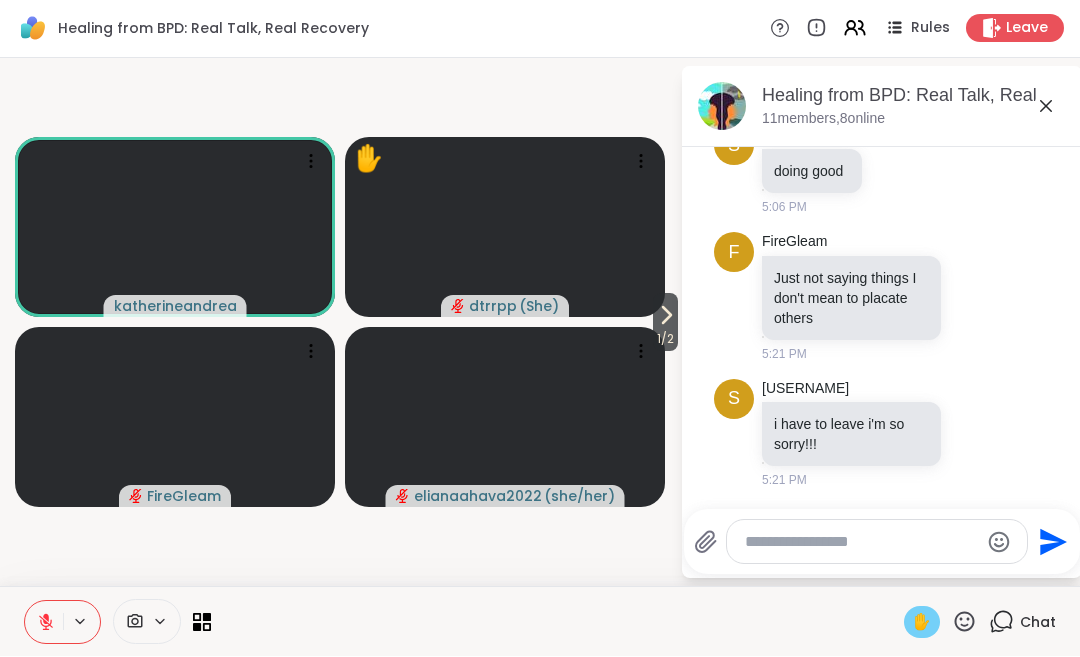 click on "1  /  2" at bounding box center (665, 340) 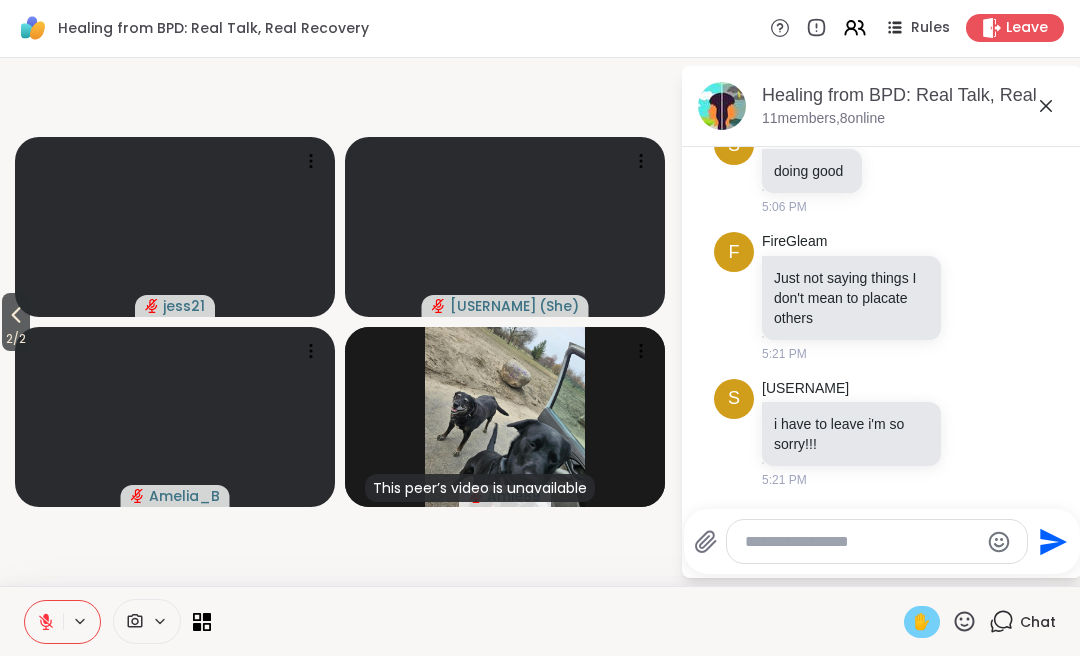 click on "2  /  2" at bounding box center [16, 340] 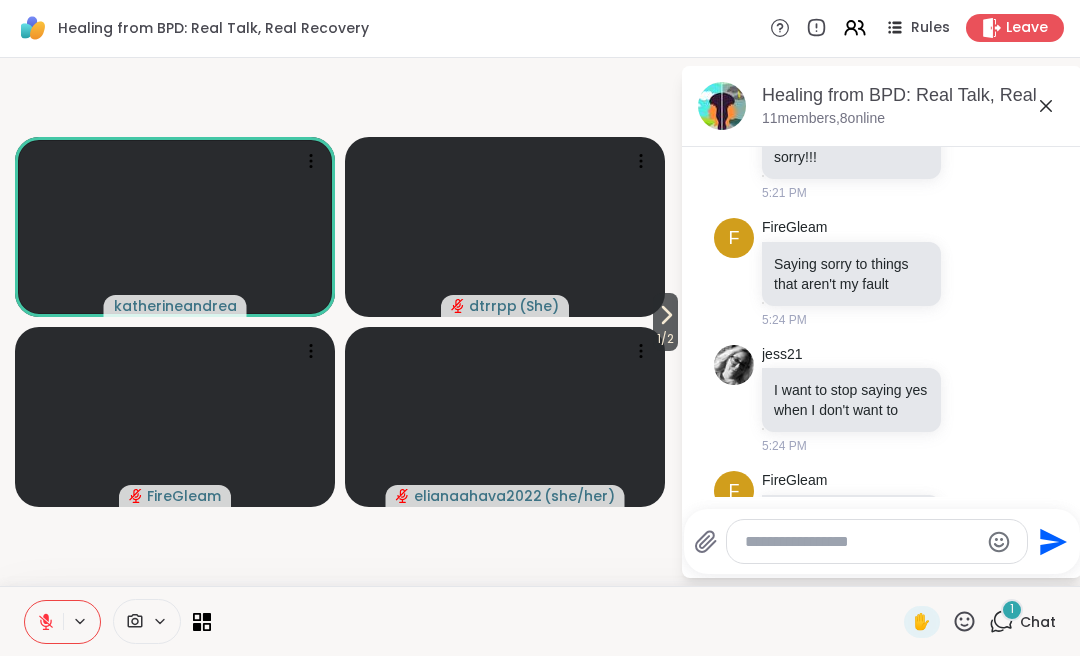 scroll, scrollTop: 1202, scrollLeft: 0, axis: vertical 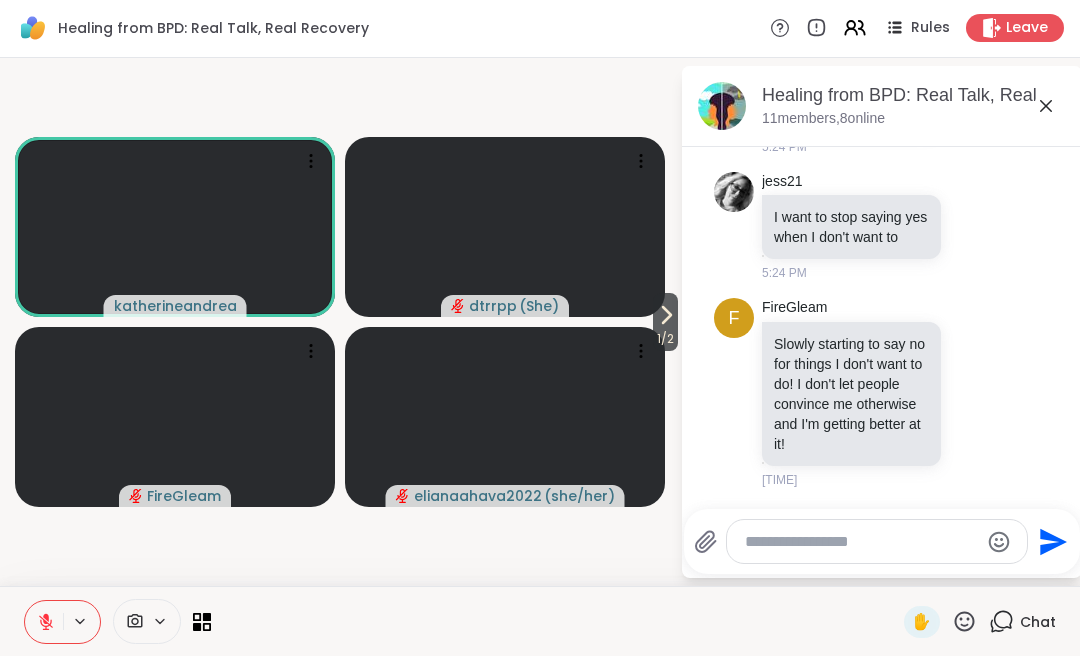 click at bounding box center (861, 543) 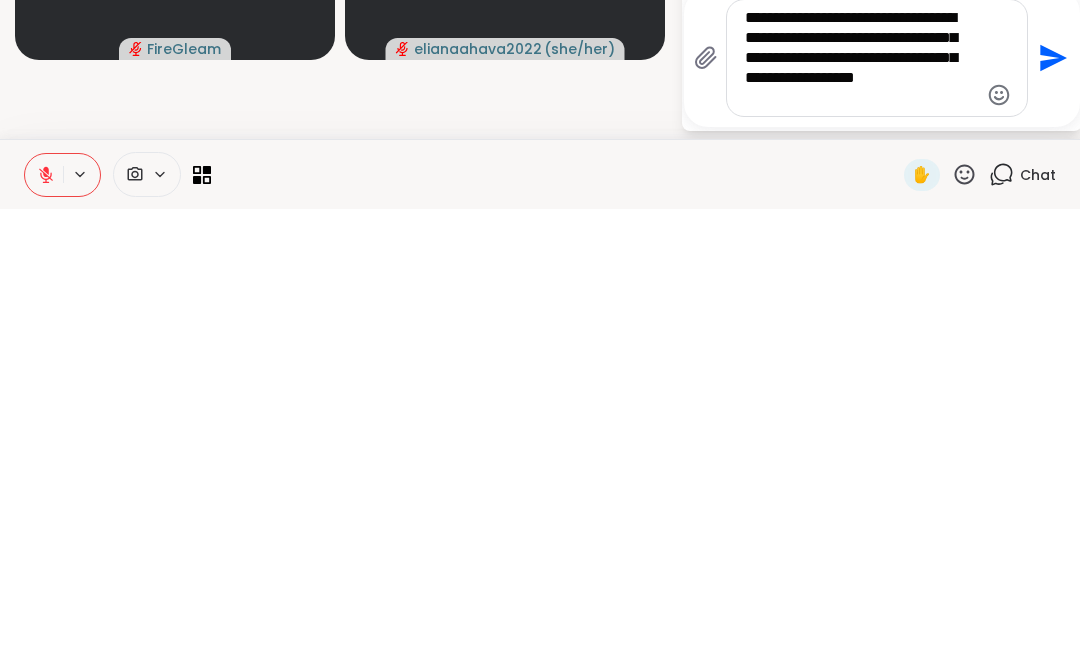 type on "**********" 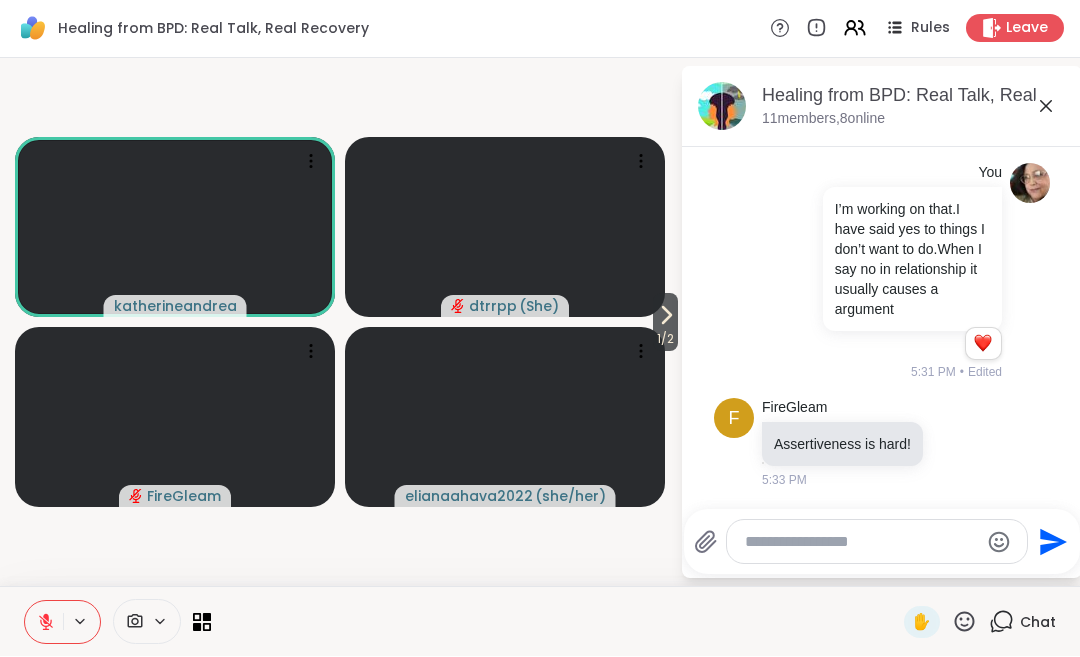 scroll, scrollTop: 1708, scrollLeft: 0, axis: vertical 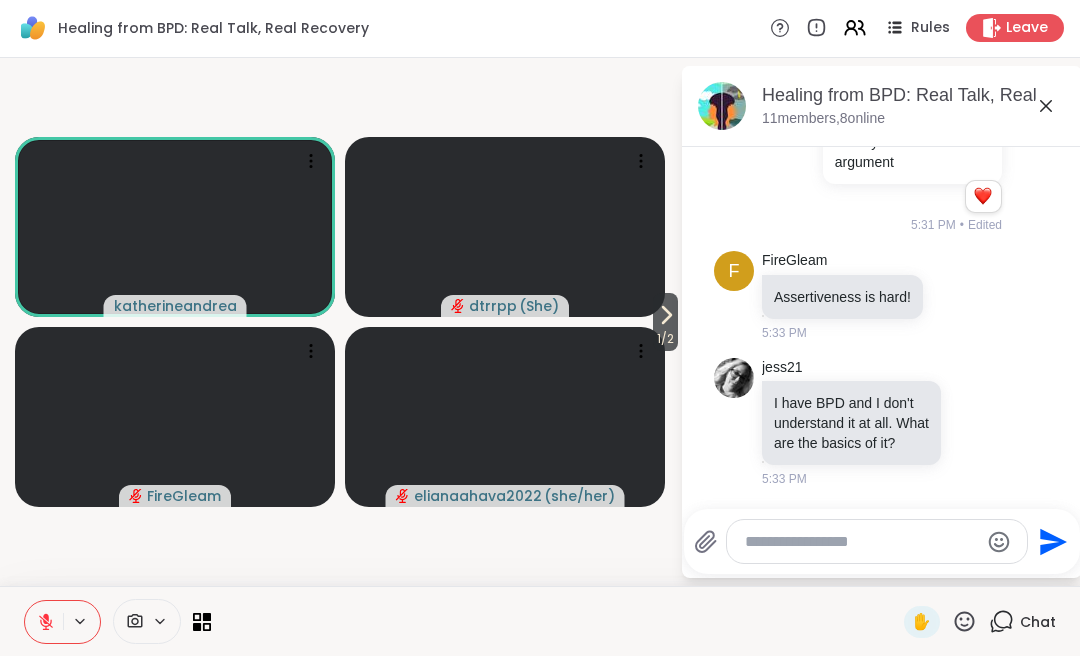 click at bounding box center [861, 543] 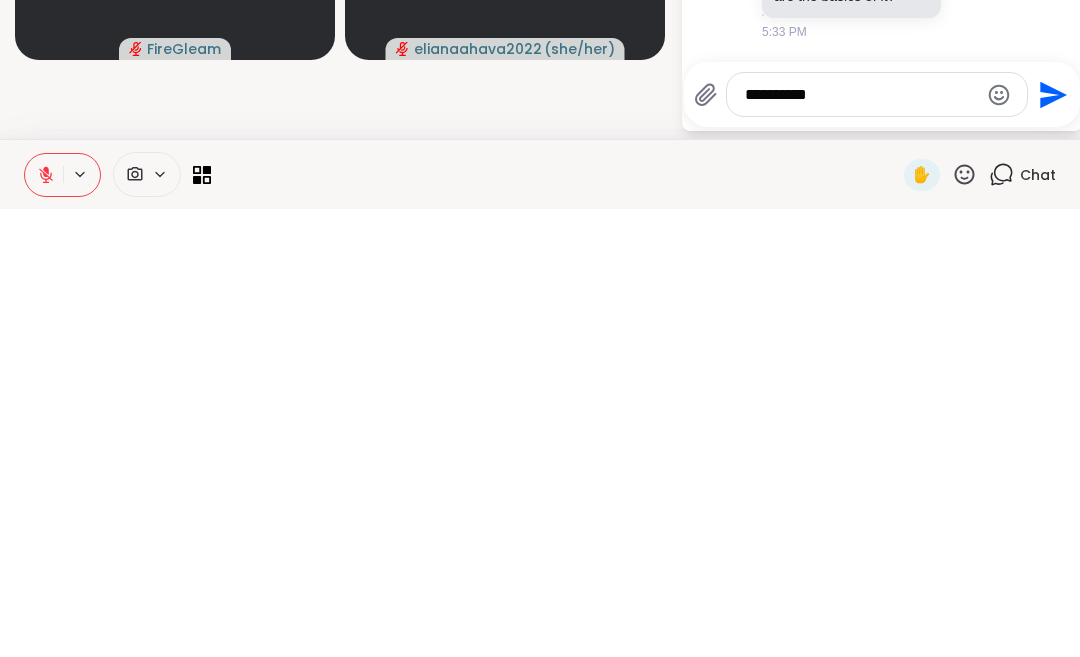 type on "**********" 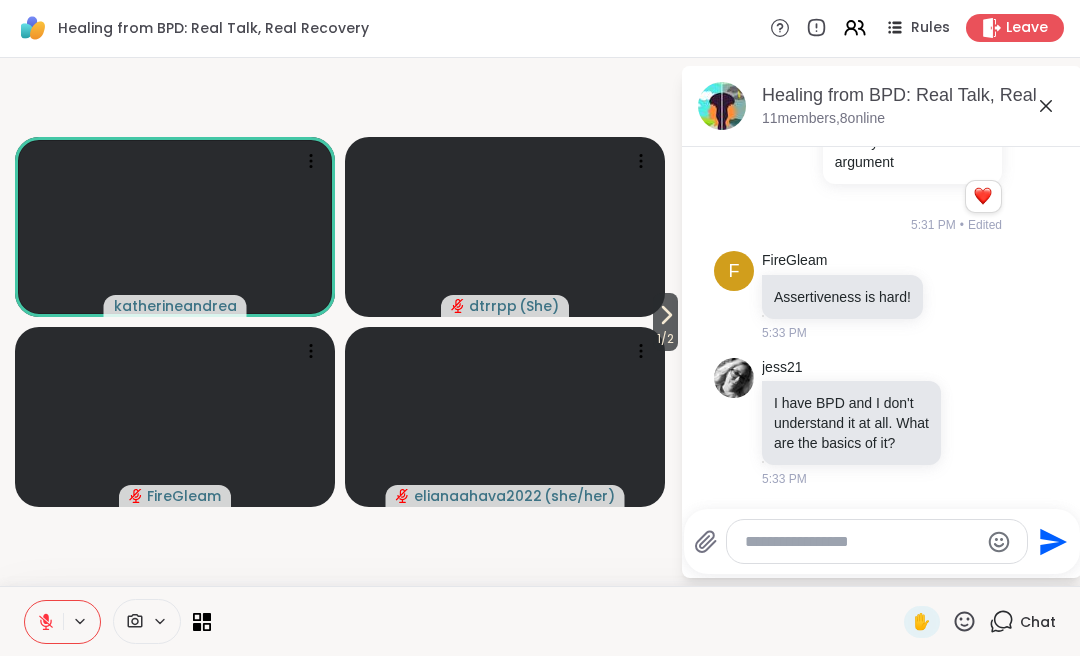 scroll, scrollTop: 1814, scrollLeft: 0, axis: vertical 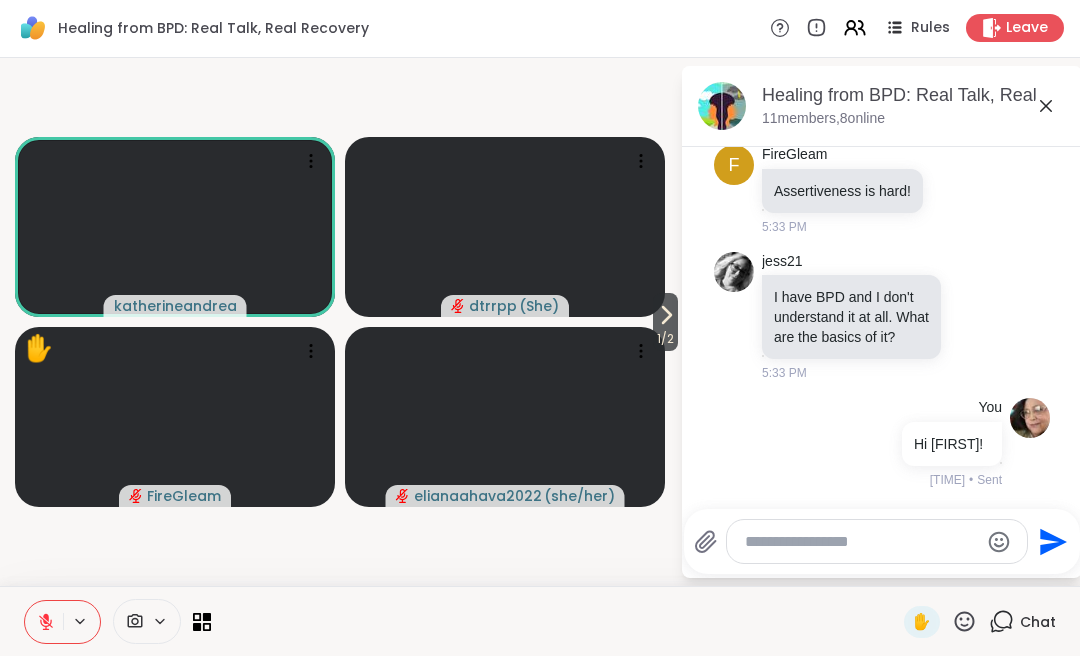 click at bounding box center (861, 543) 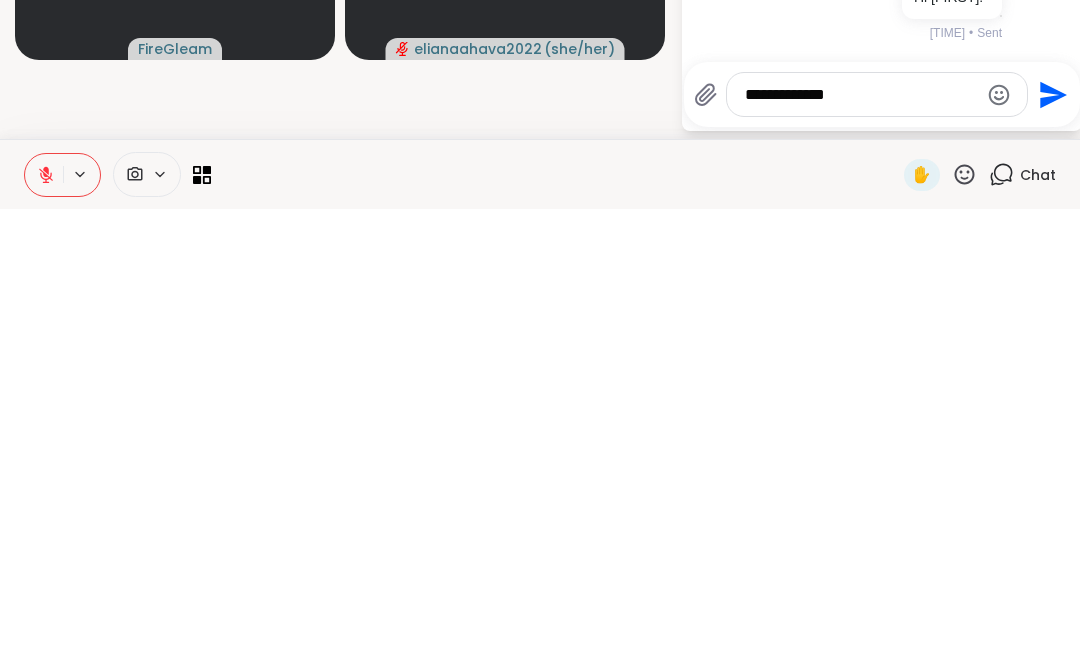 type on "**********" 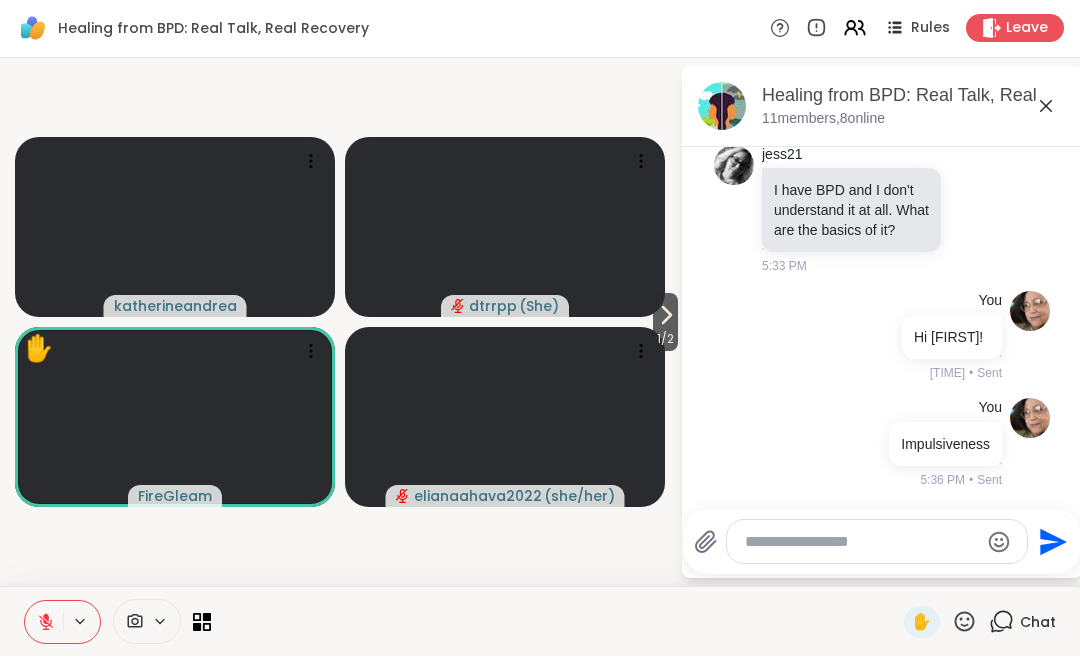 scroll, scrollTop: 2026, scrollLeft: 0, axis: vertical 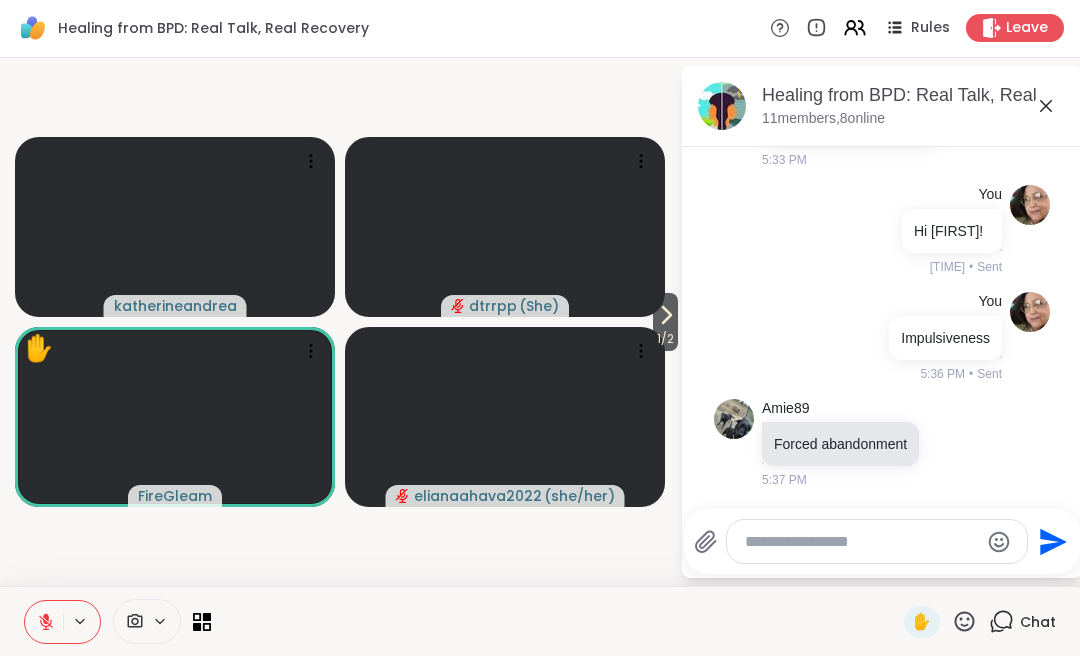 click at bounding box center [861, 543] 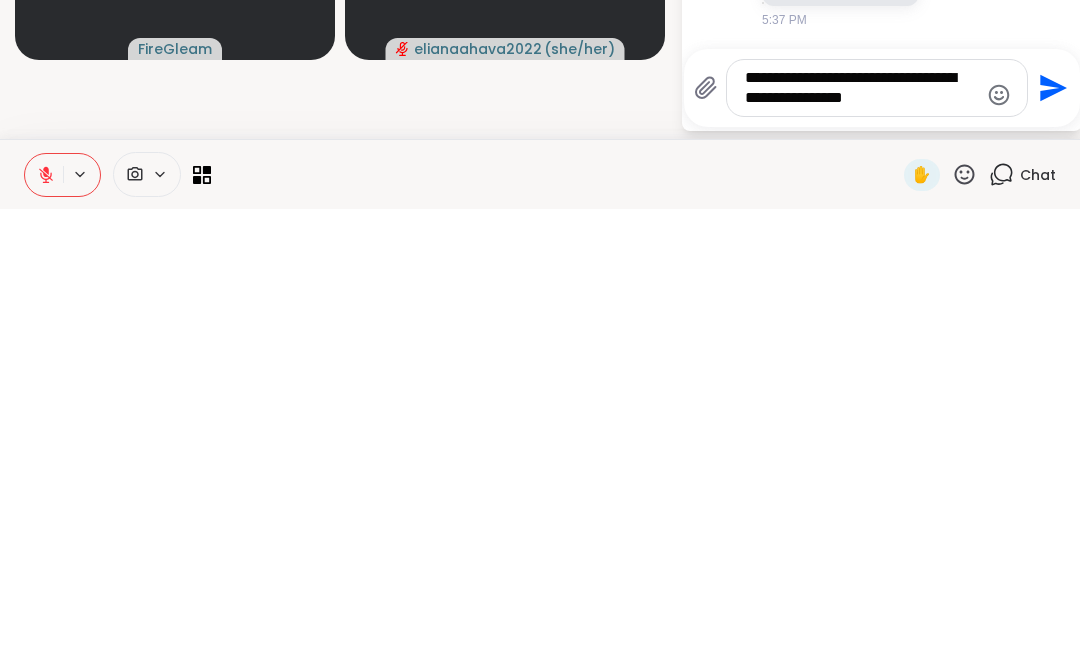 type on "**********" 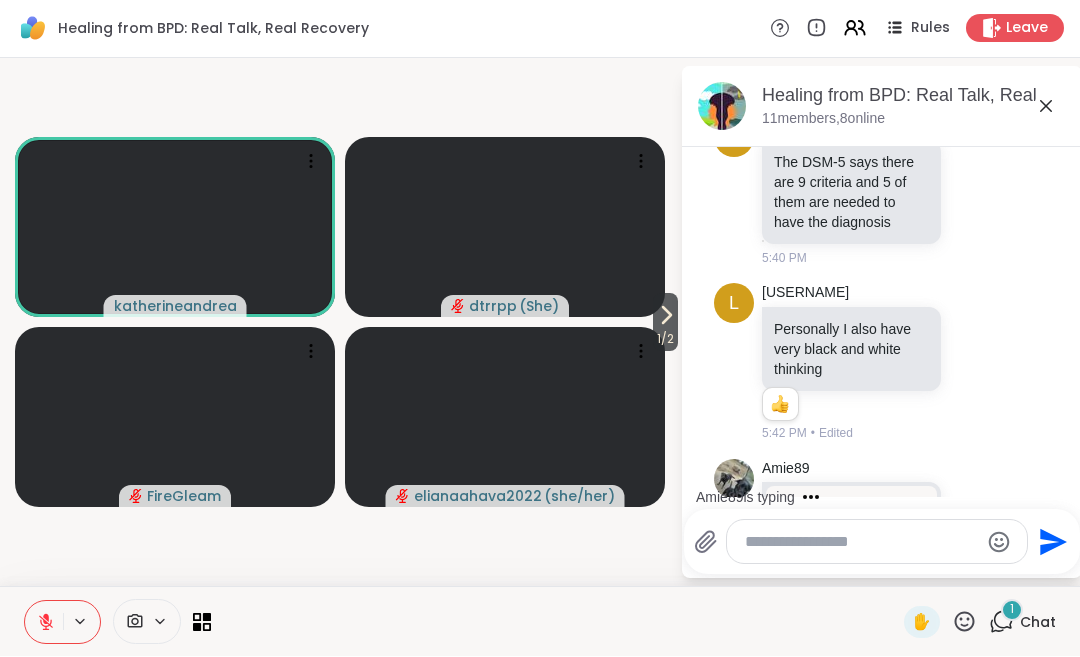 scroll, scrollTop: 2774, scrollLeft: 0, axis: vertical 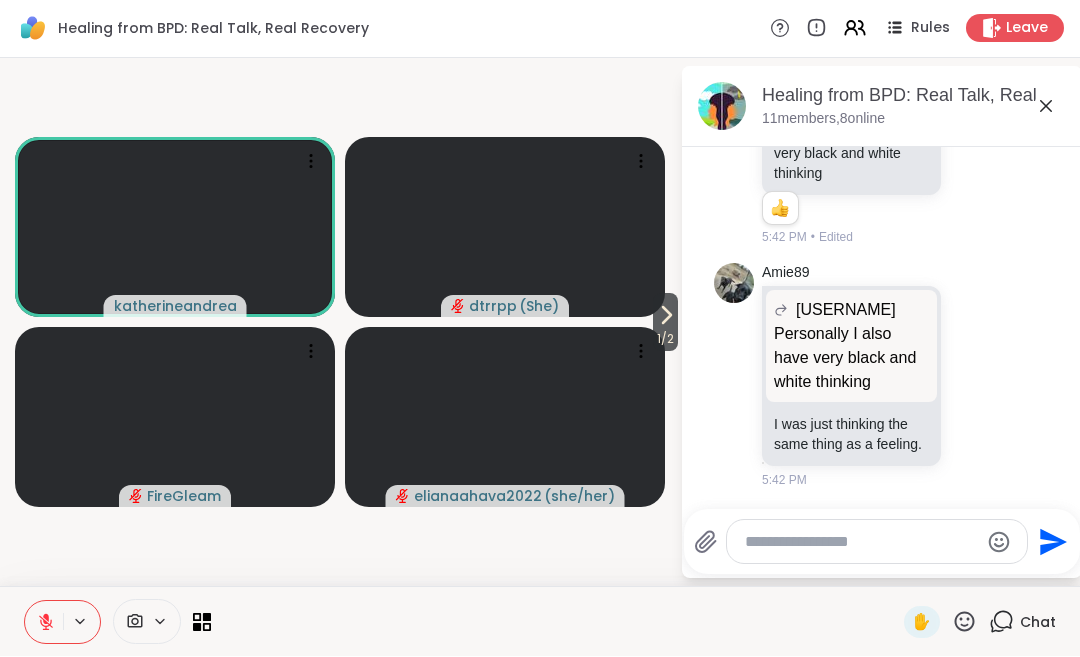 click at bounding box center (861, 543) 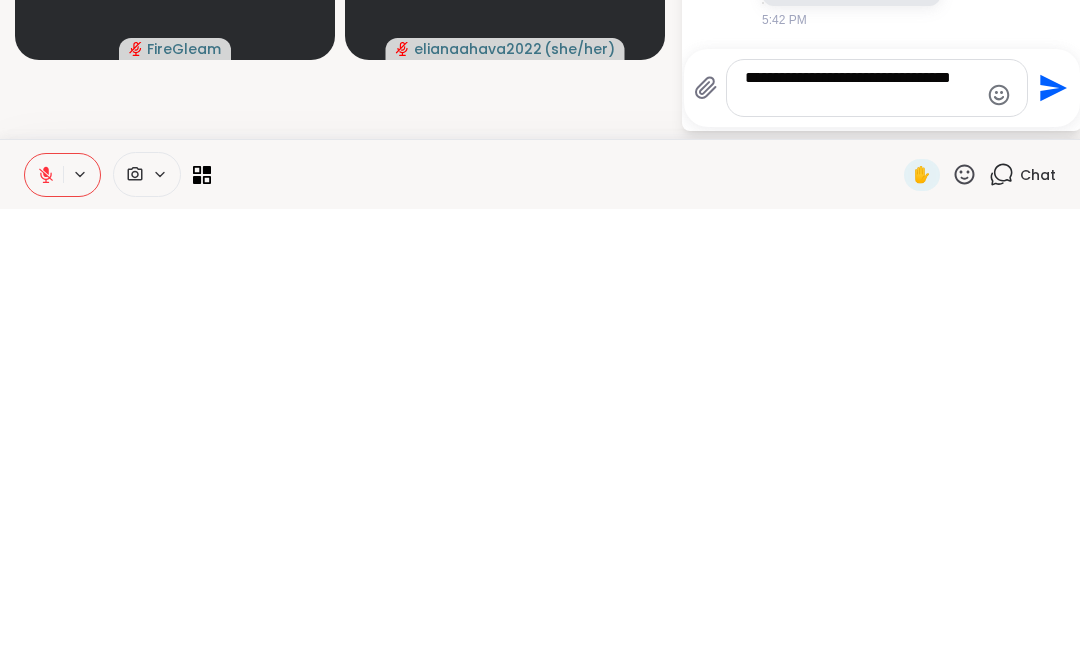 type on "**********" 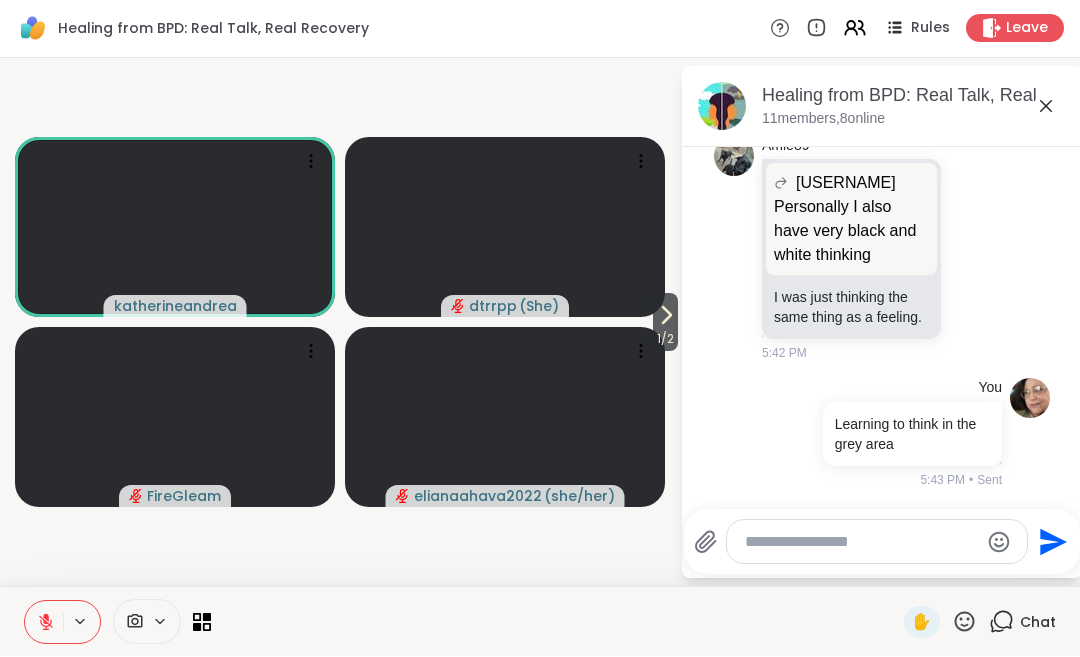 scroll, scrollTop: 2928, scrollLeft: 0, axis: vertical 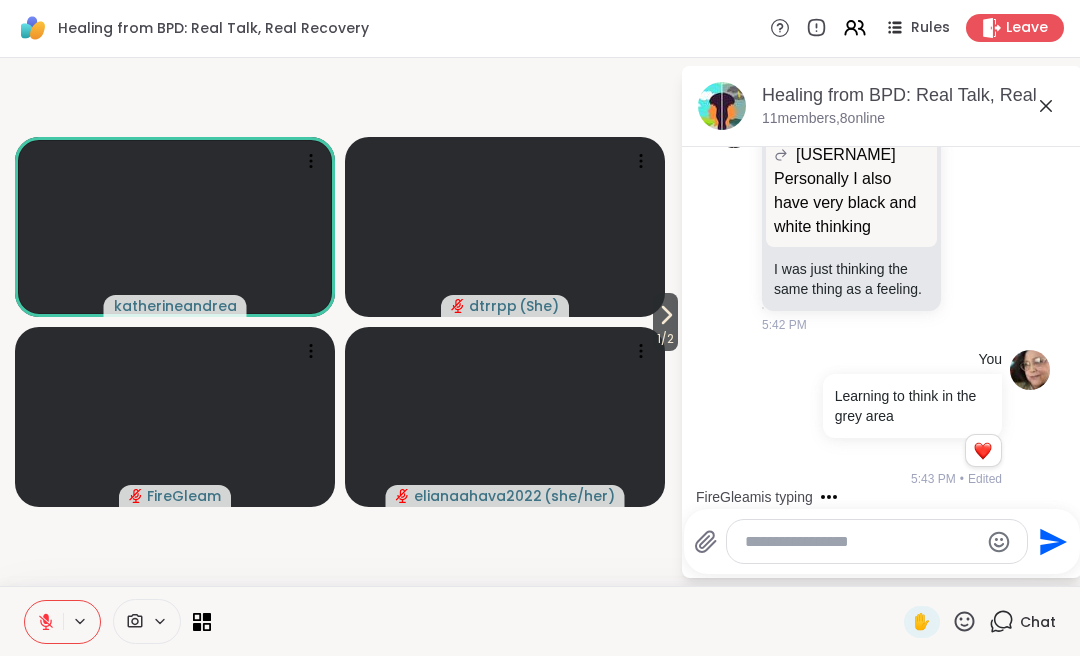 click at bounding box center (861, 543) 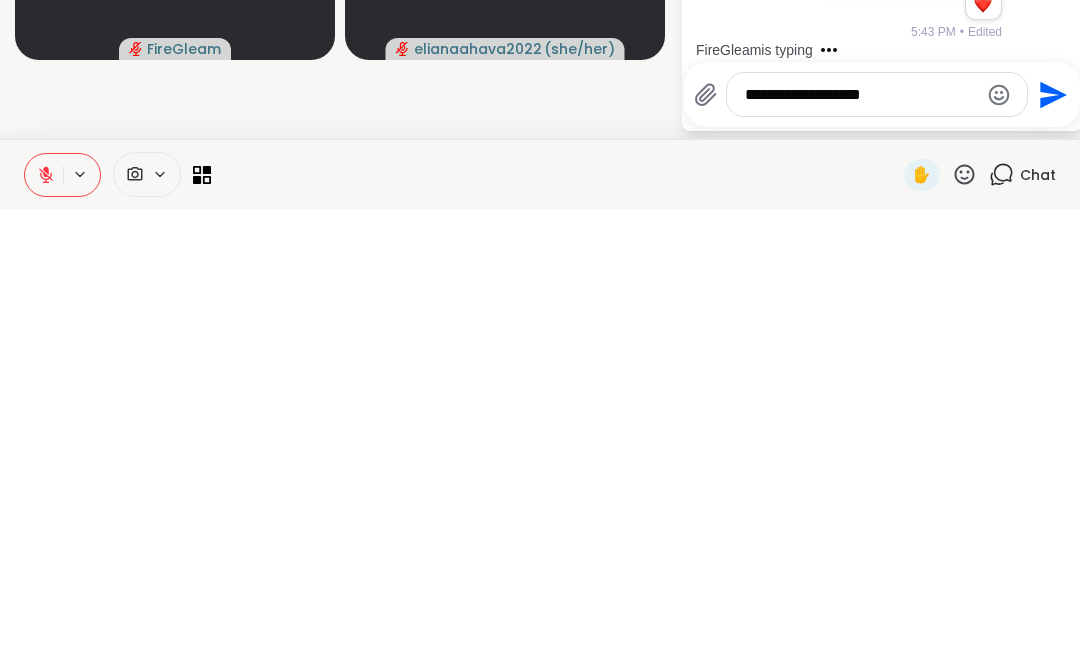 scroll, scrollTop: 3054, scrollLeft: 0, axis: vertical 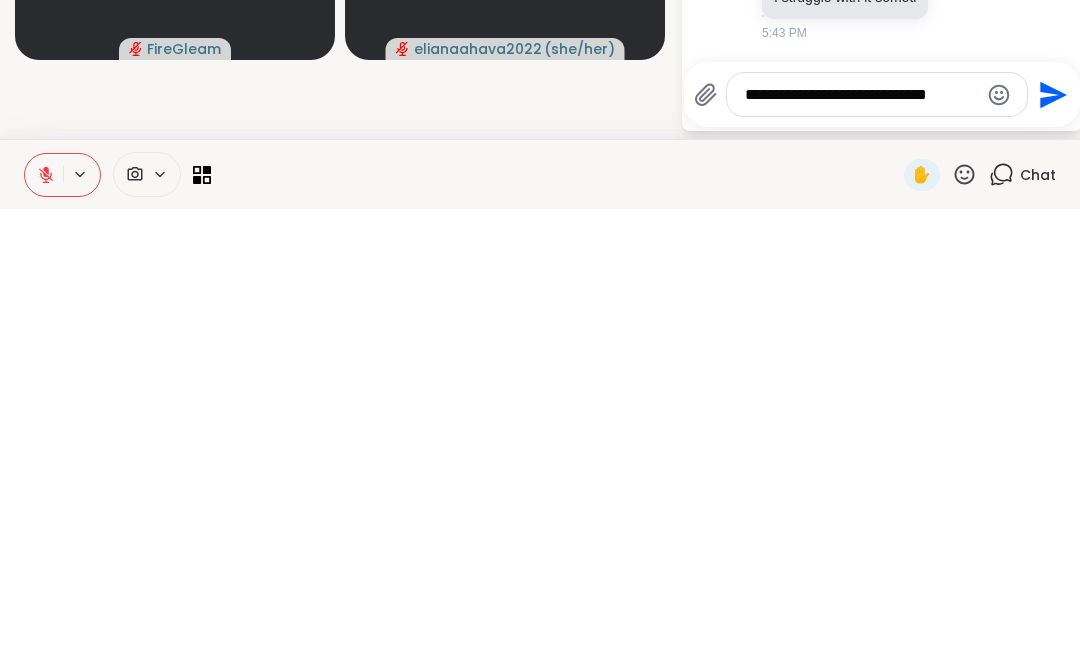 type on "**********" 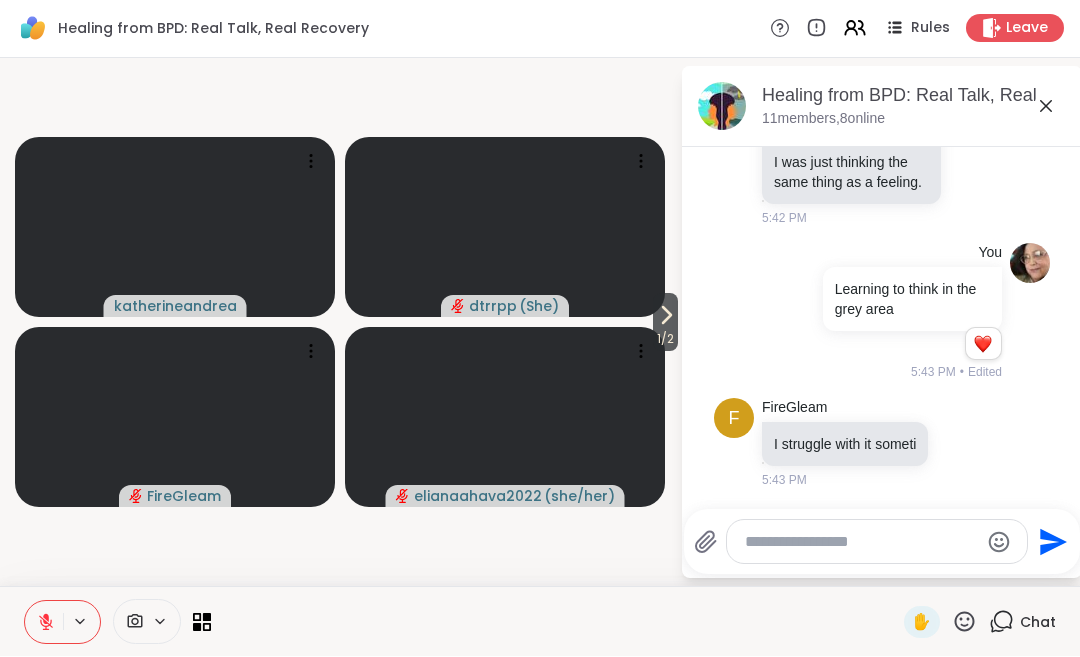 scroll, scrollTop: 3180, scrollLeft: 0, axis: vertical 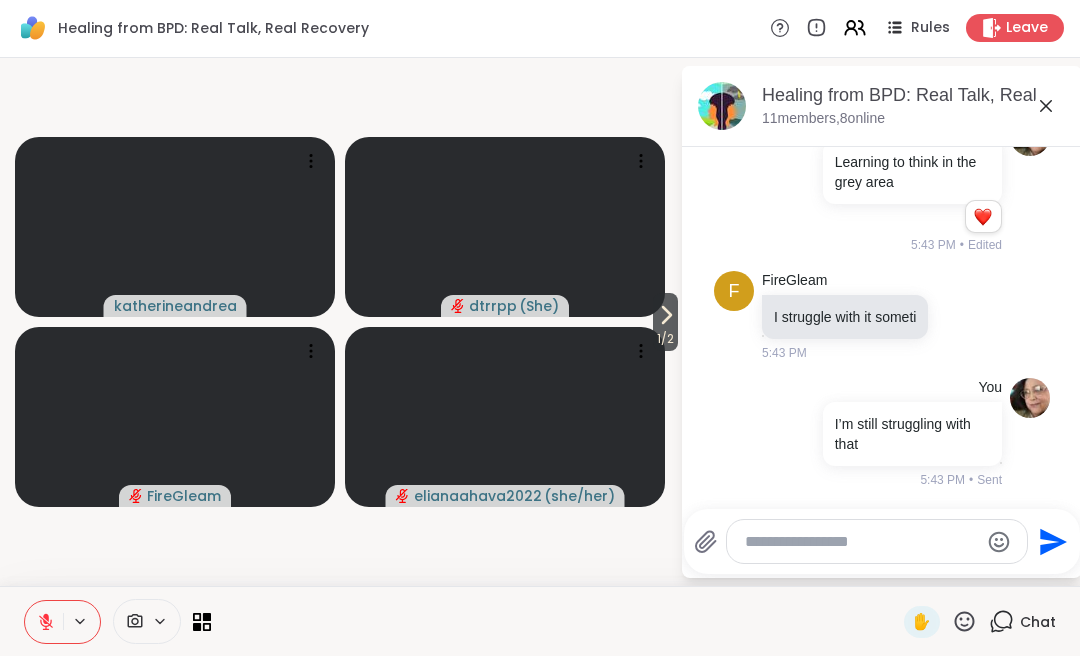 click 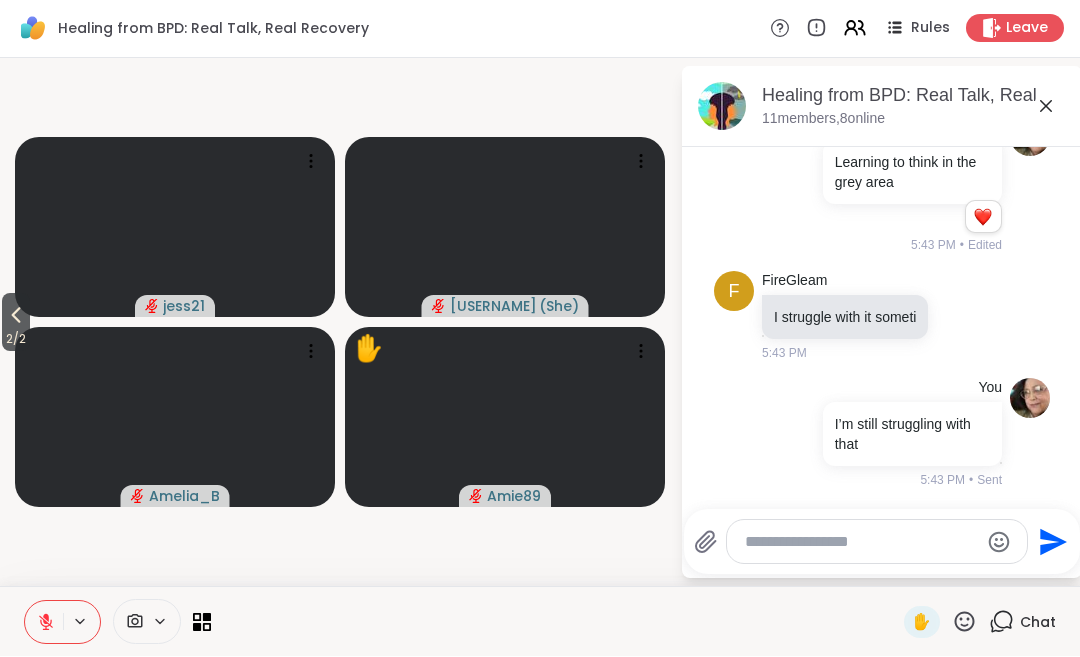 click on "2  /  2" at bounding box center (16, 323) 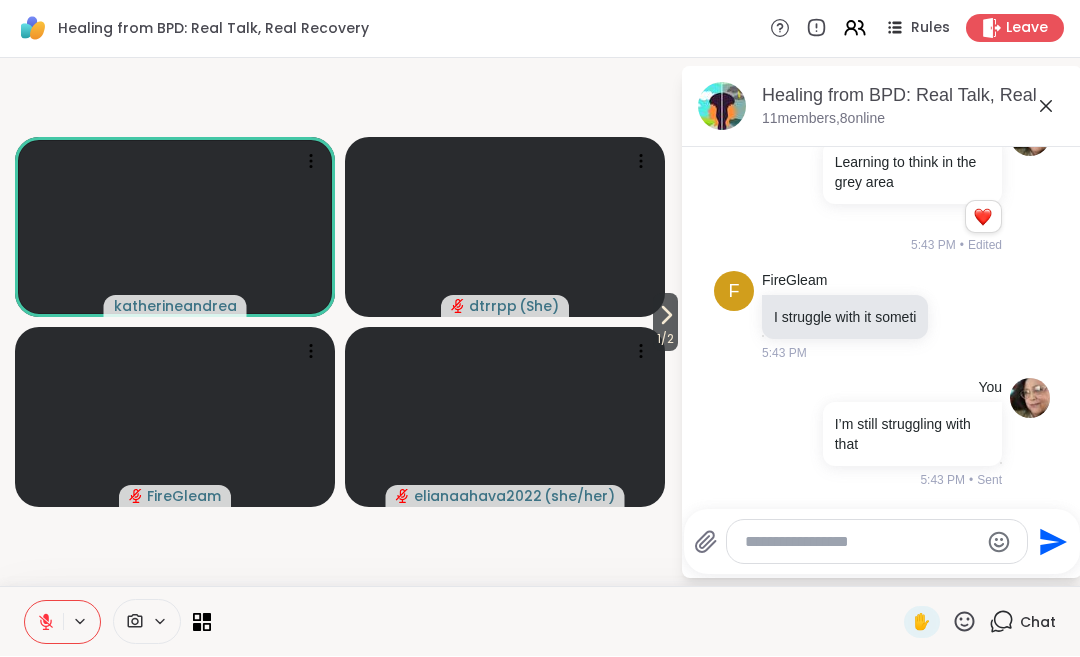 click on "1  /  2" at bounding box center [665, 340] 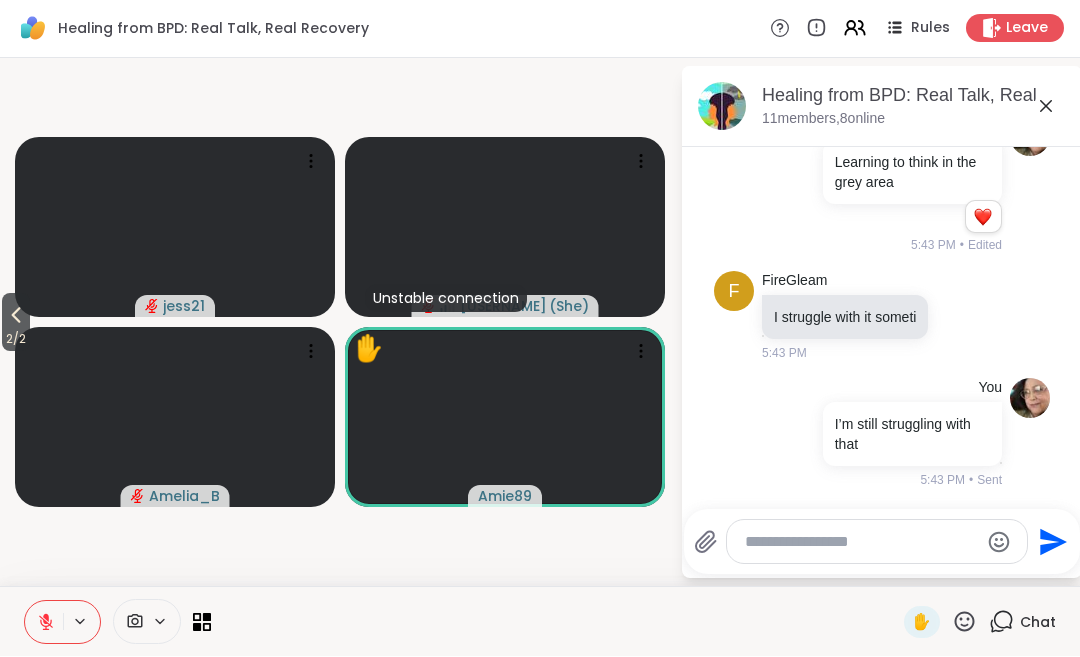click at bounding box center (861, 543) 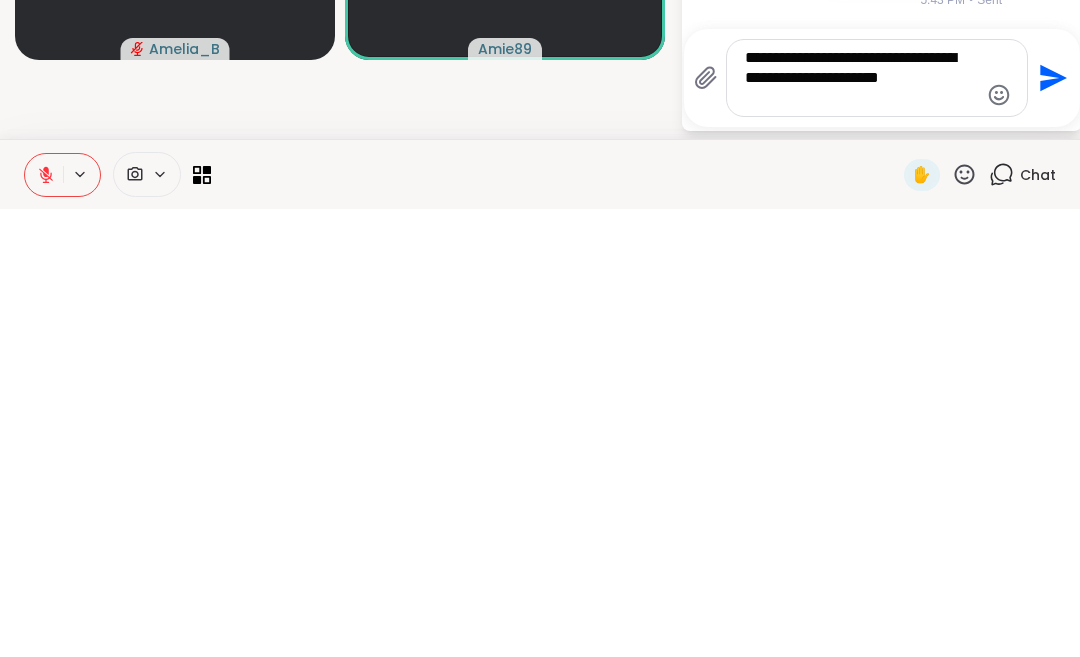 type on "**********" 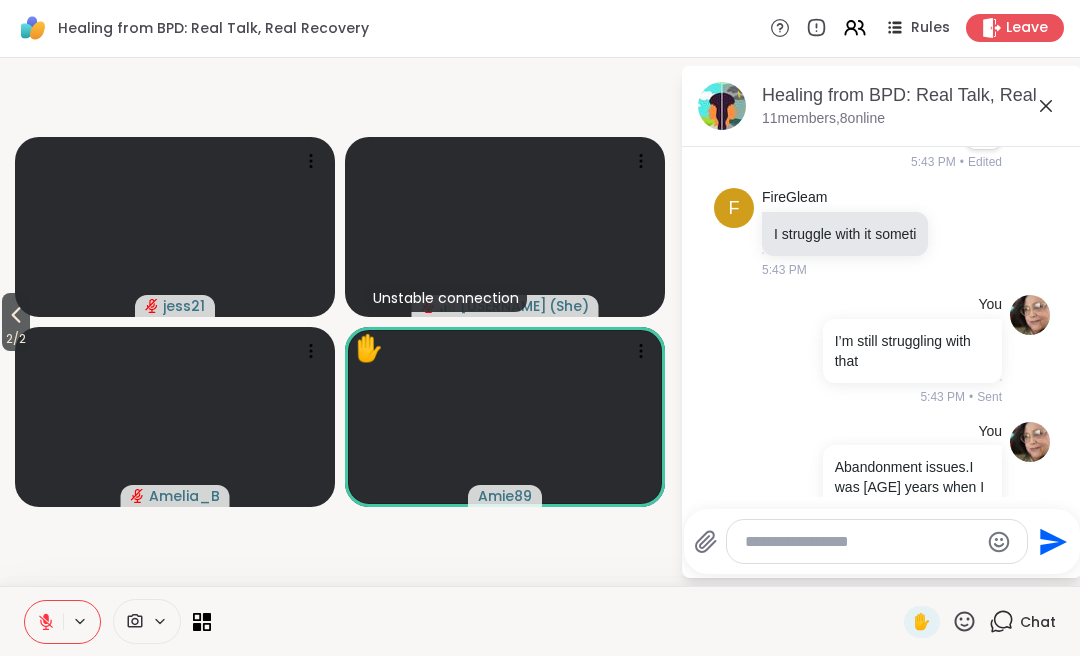 scroll, scrollTop: 3326, scrollLeft: 0, axis: vertical 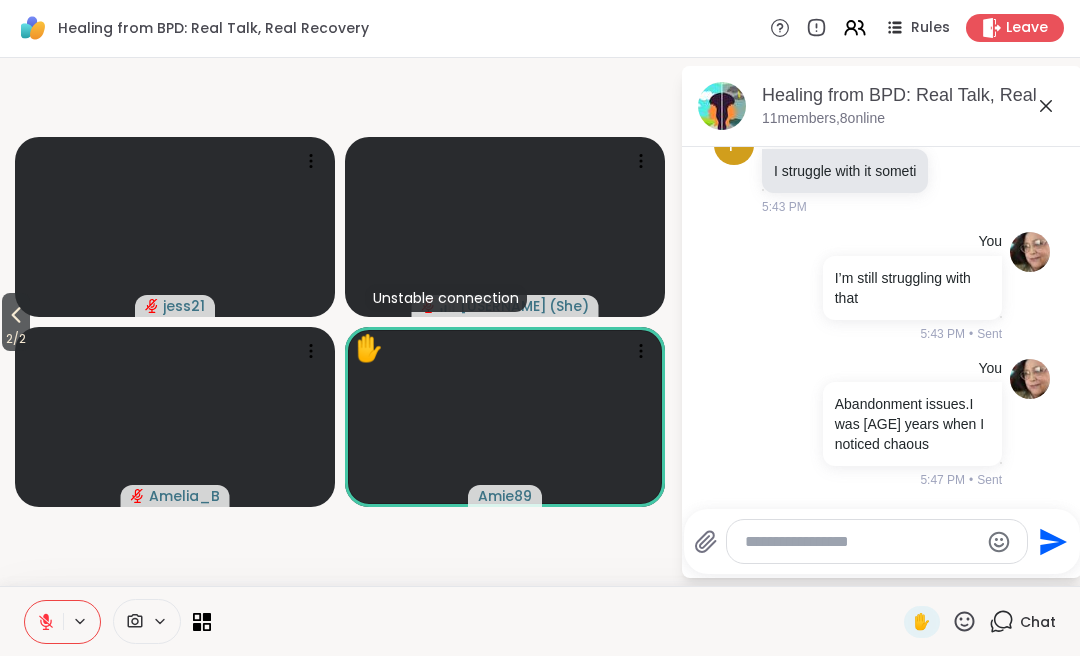 click at bounding box center [861, 543] 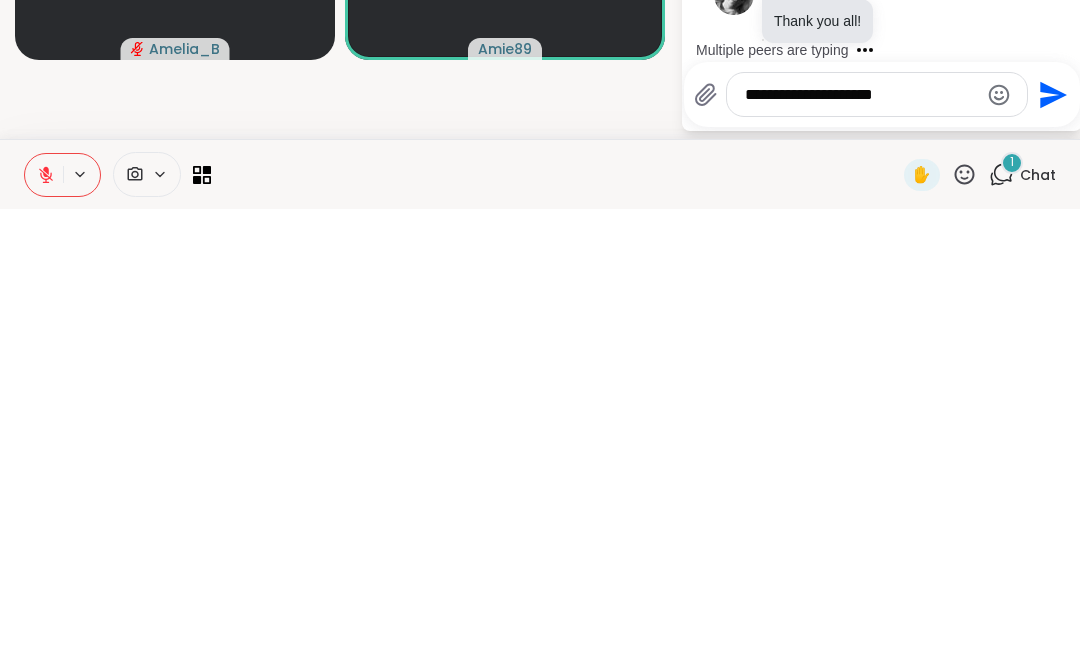 scroll, scrollTop: 3432, scrollLeft: 0, axis: vertical 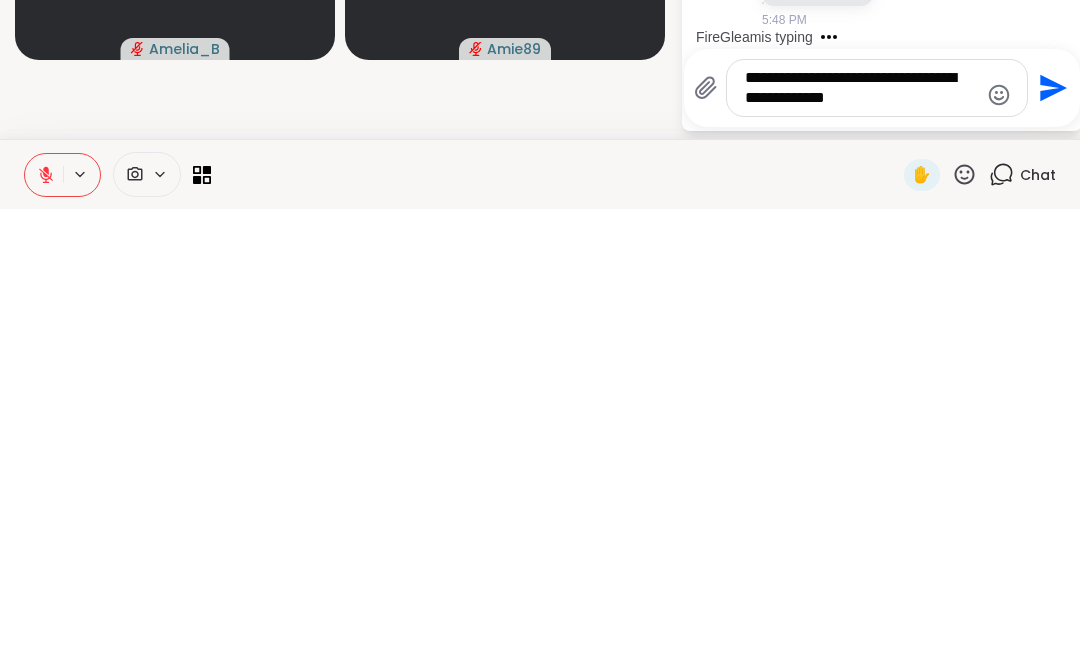 type on "**********" 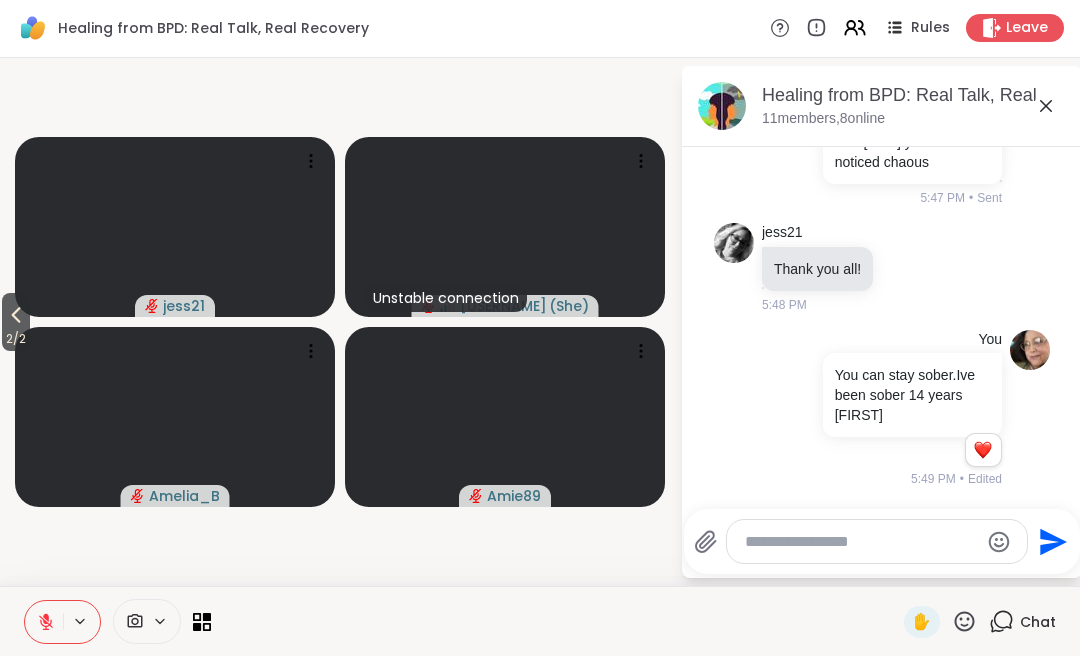 scroll, scrollTop: 3606, scrollLeft: 0, axis: vertical 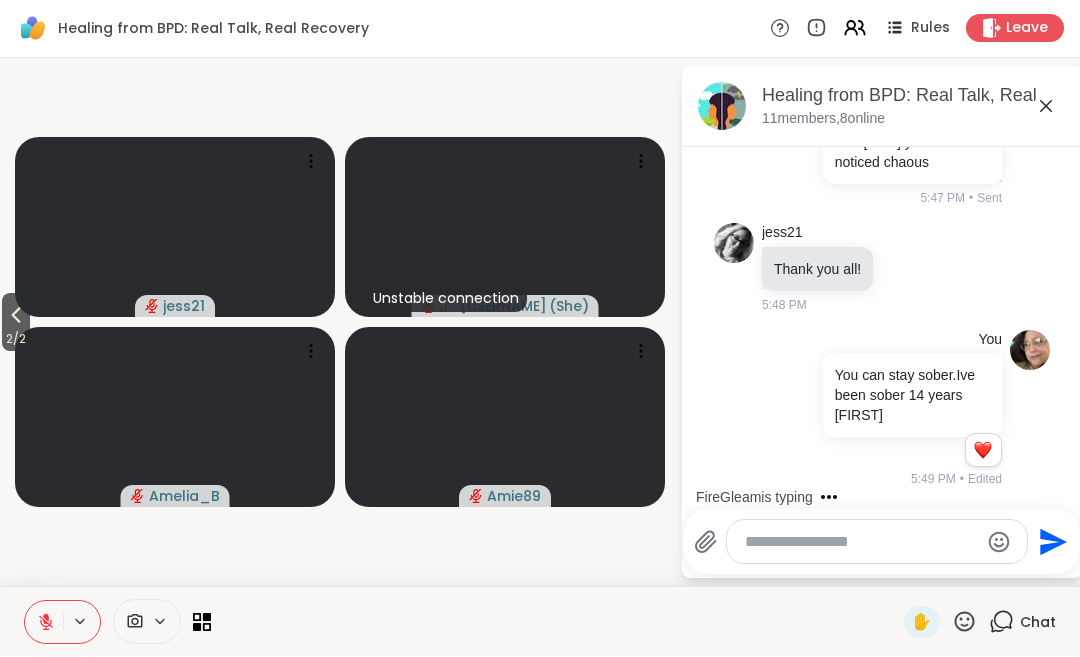 click 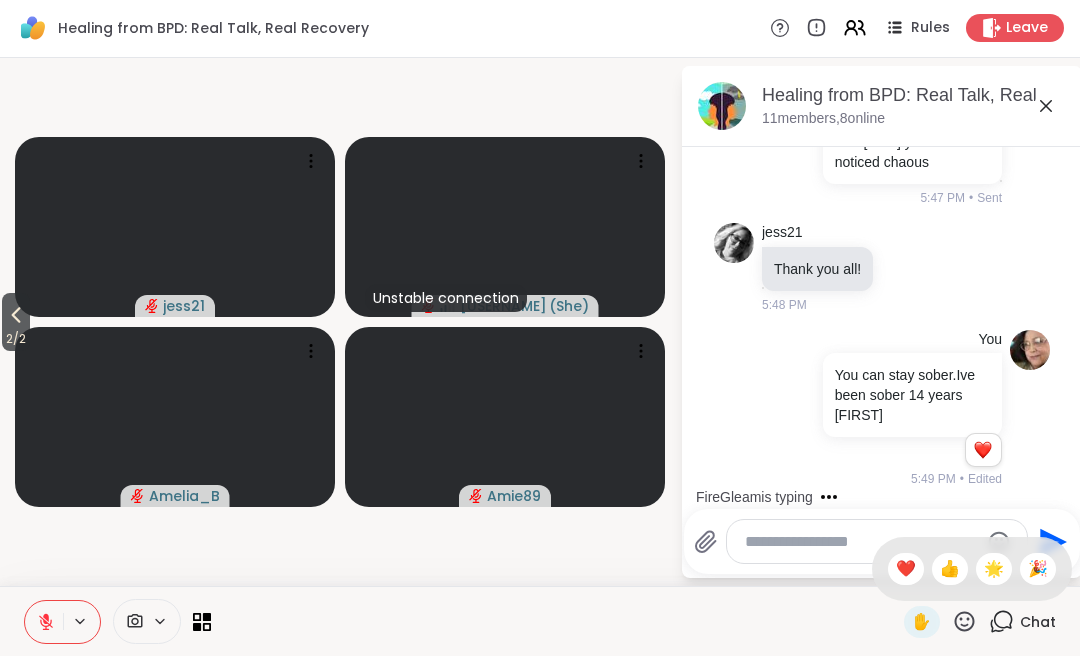 click on "❤️" at bounding box center (906, 570) 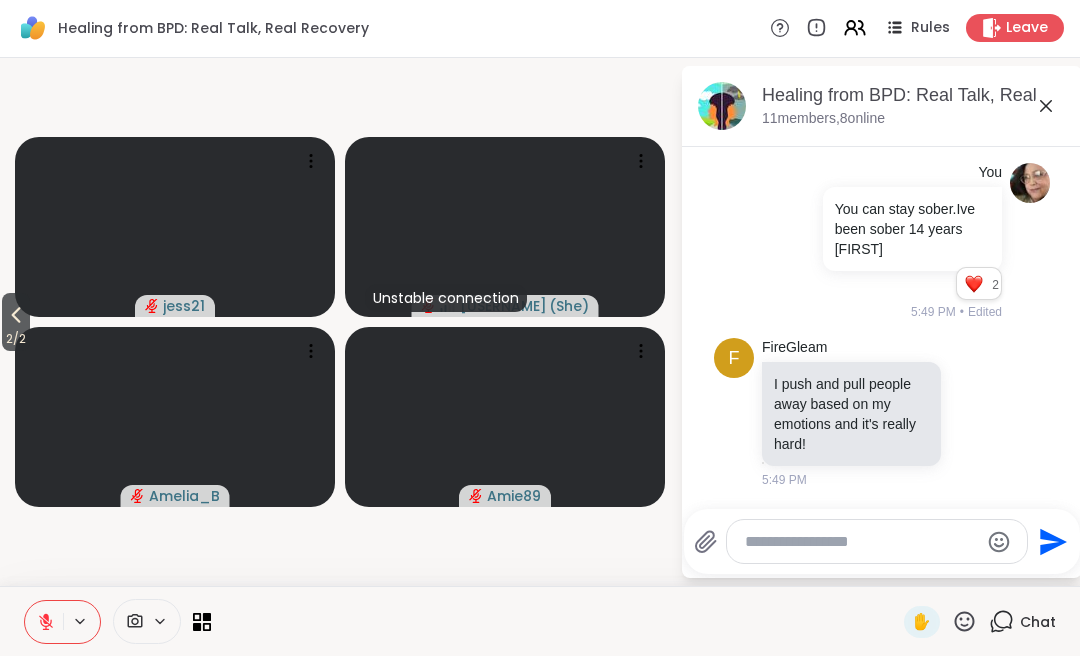 scroll, scrollTop: 3828, scrollLeft: 0, axis: vertical 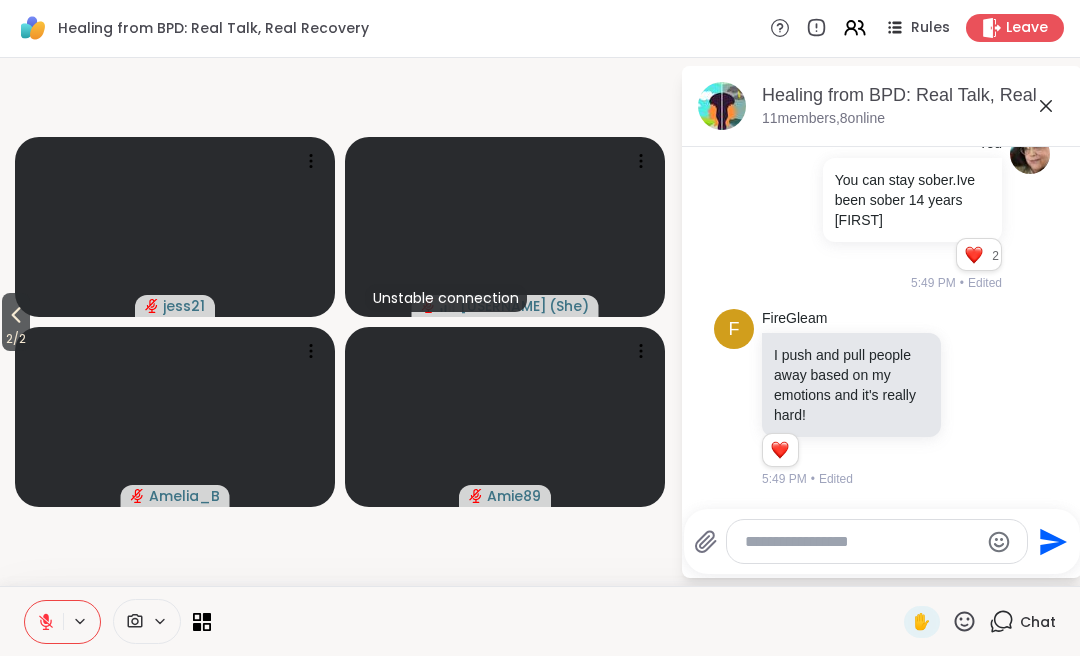 click on "2  /  2" at bounding box center [16, 340] 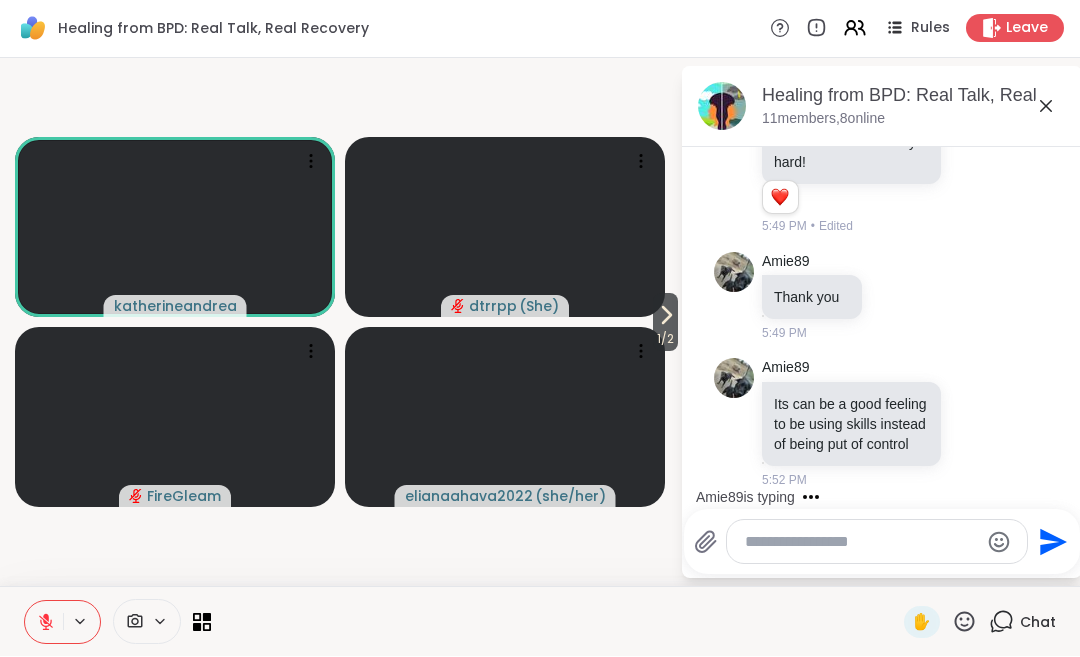 scroll, scrollTop: 4226, scrollLeft: 0, axis: vertical 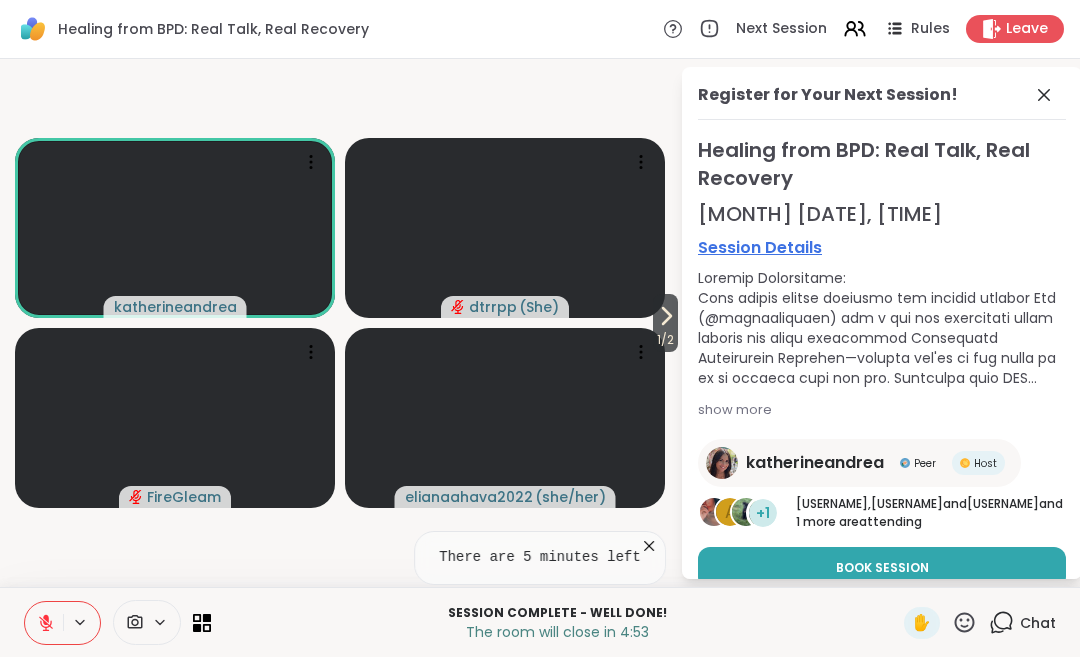 click on "Book Session" at bounding box center [882, 568] 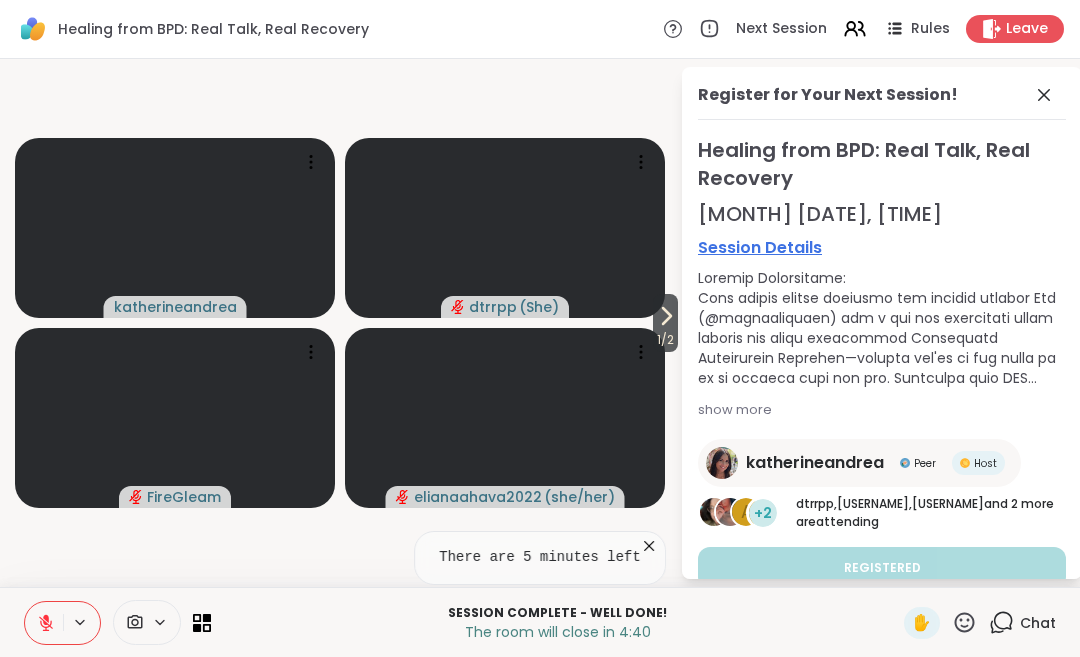 click 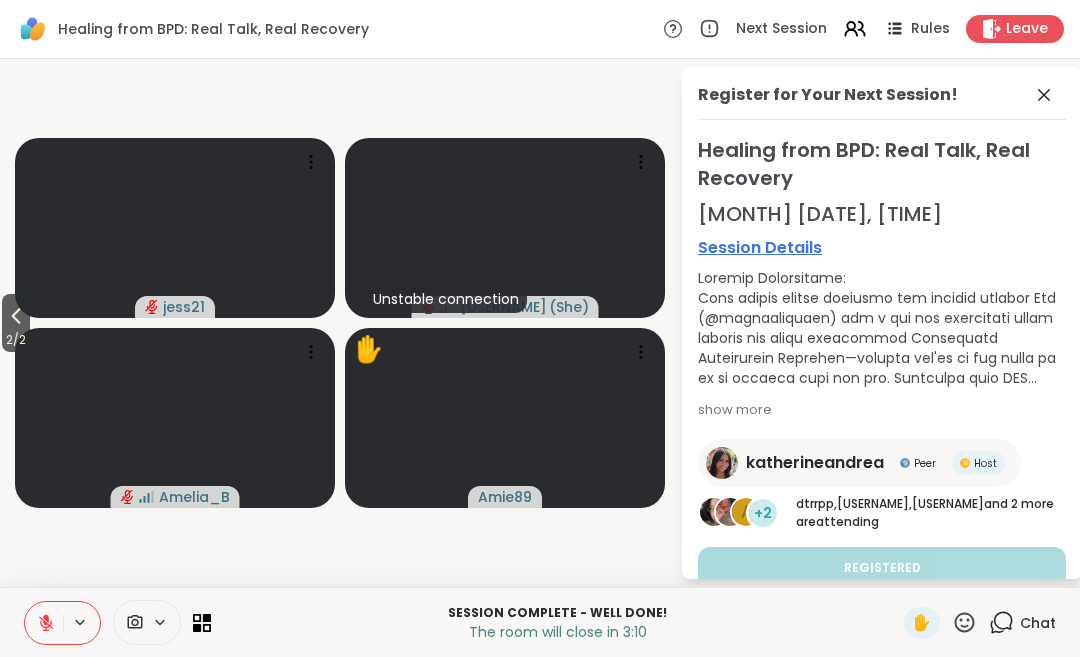 click 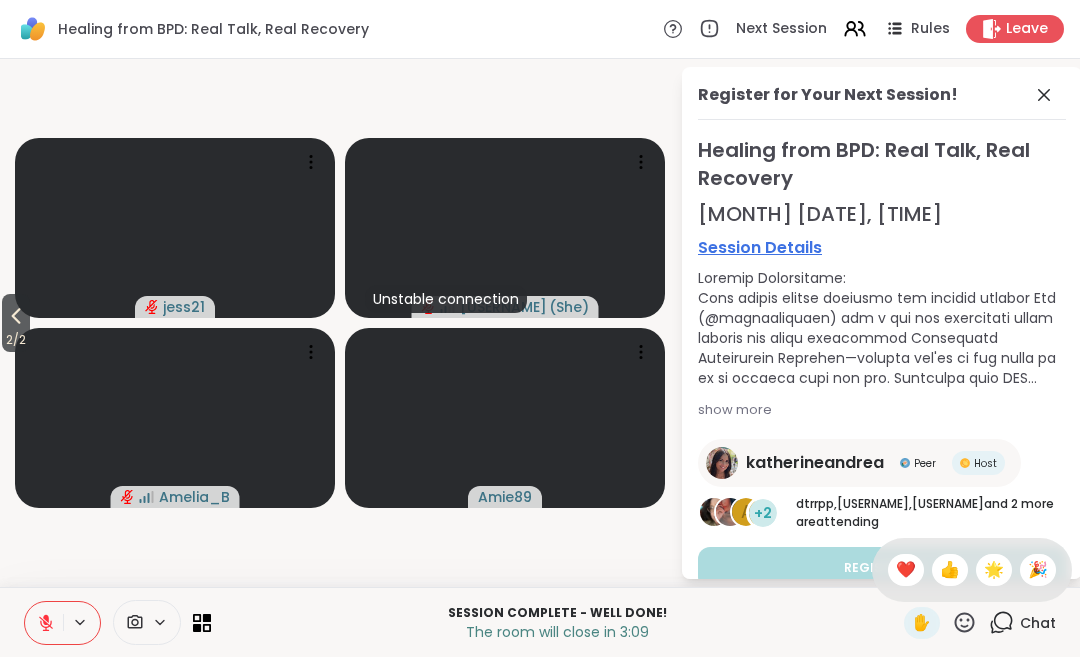 click on "👍" at bounding box center [950, 570] 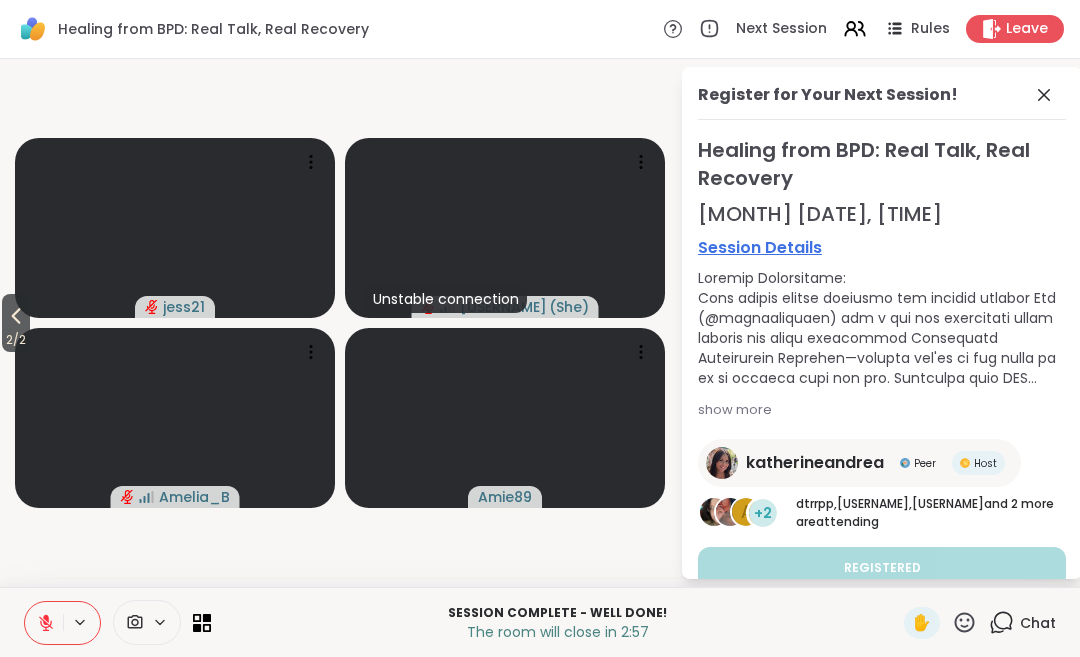 click on "2  /  2" at bounding box center (16, 340) 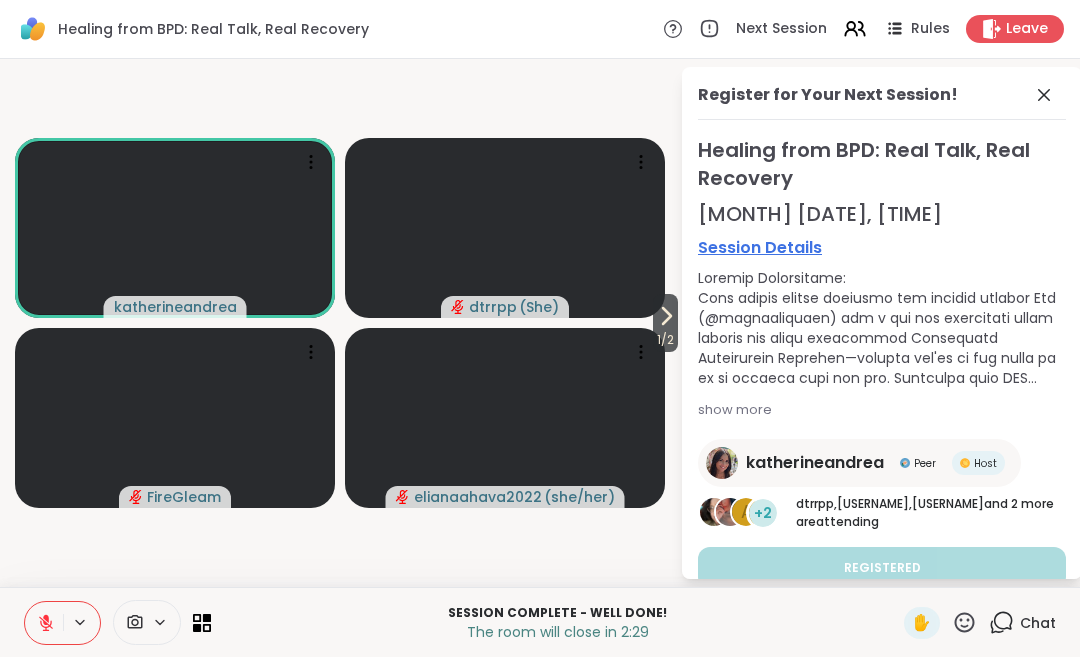 click on "Leave" at bounding box center [1027, 29] 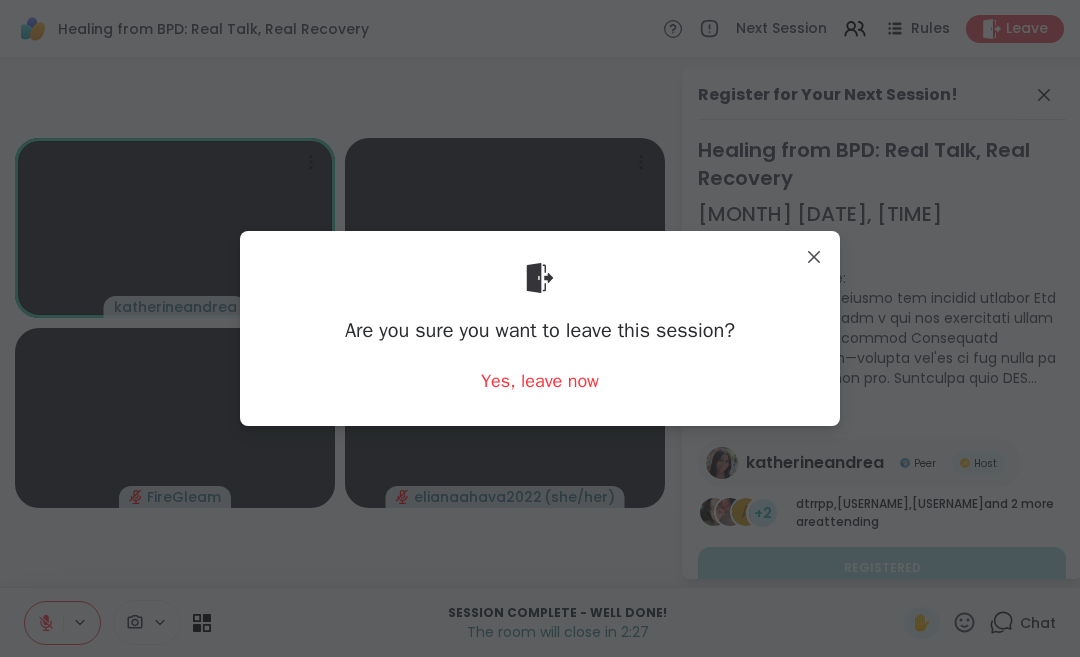 click on "Yes, leave now" at bounding box center (540, 381) 